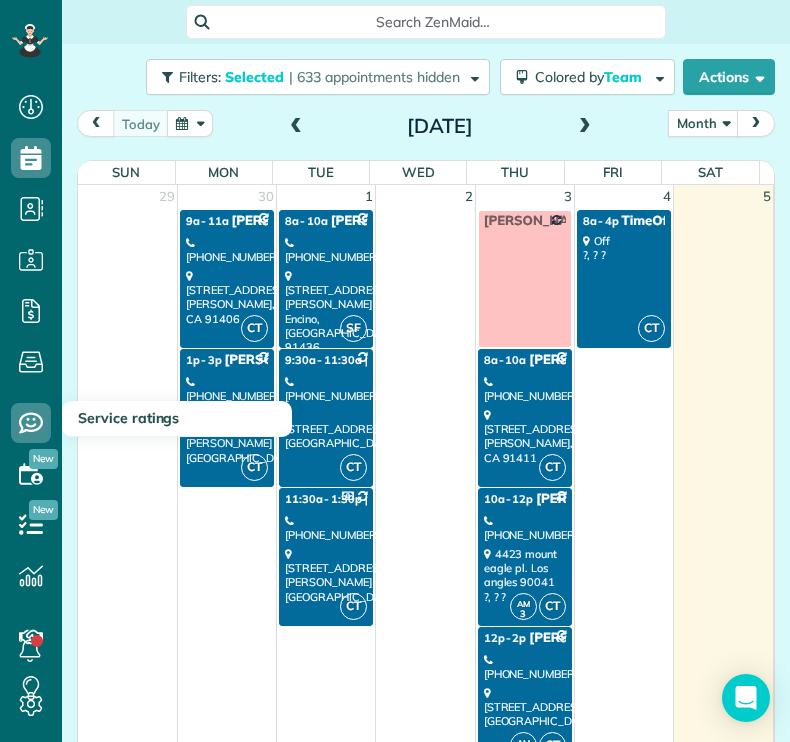 scroll, scrollTop: 0, scrollLeft: 0, axis: both 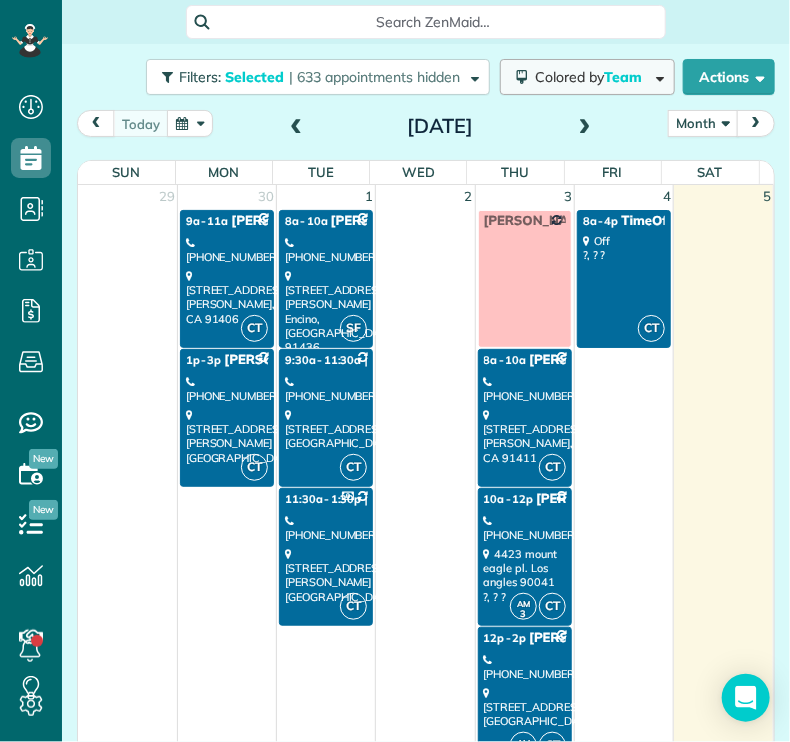 click on "Colored by  Team" at bounding box center [592, 77] 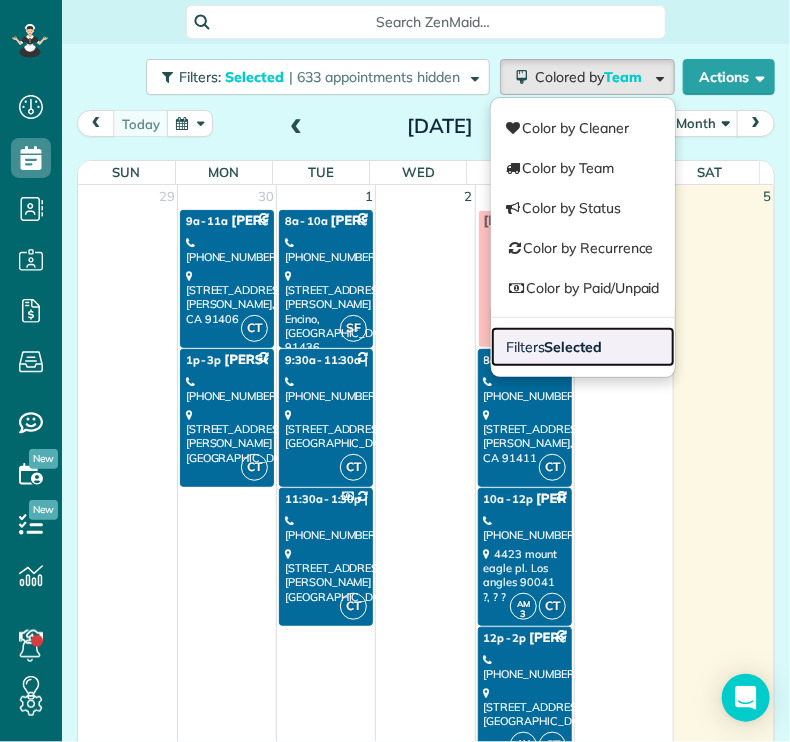 click on "Filters  Selected" at bounding box center [583, 347] 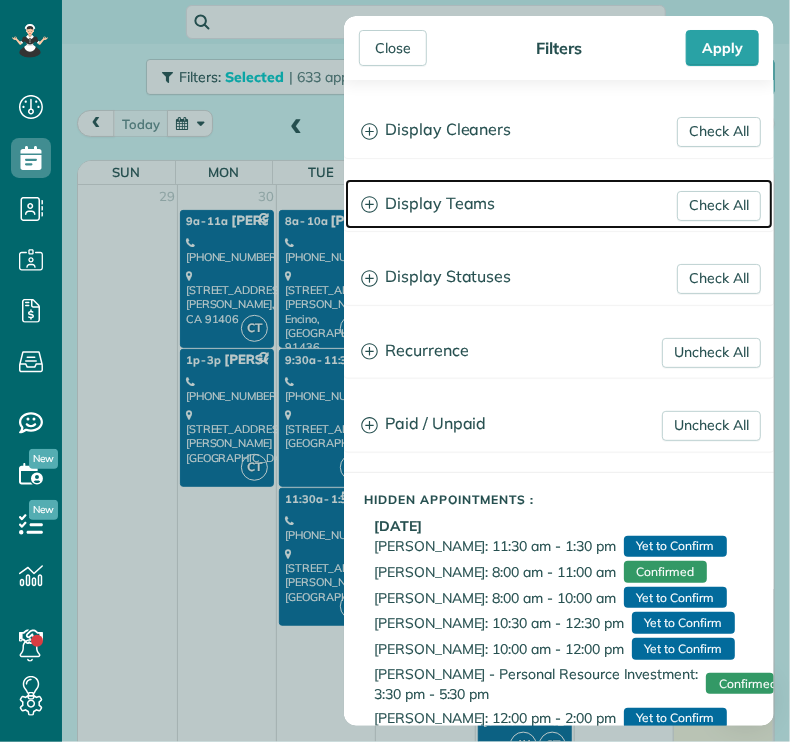 click on "Display Teams" at bounding box center (559, 204) 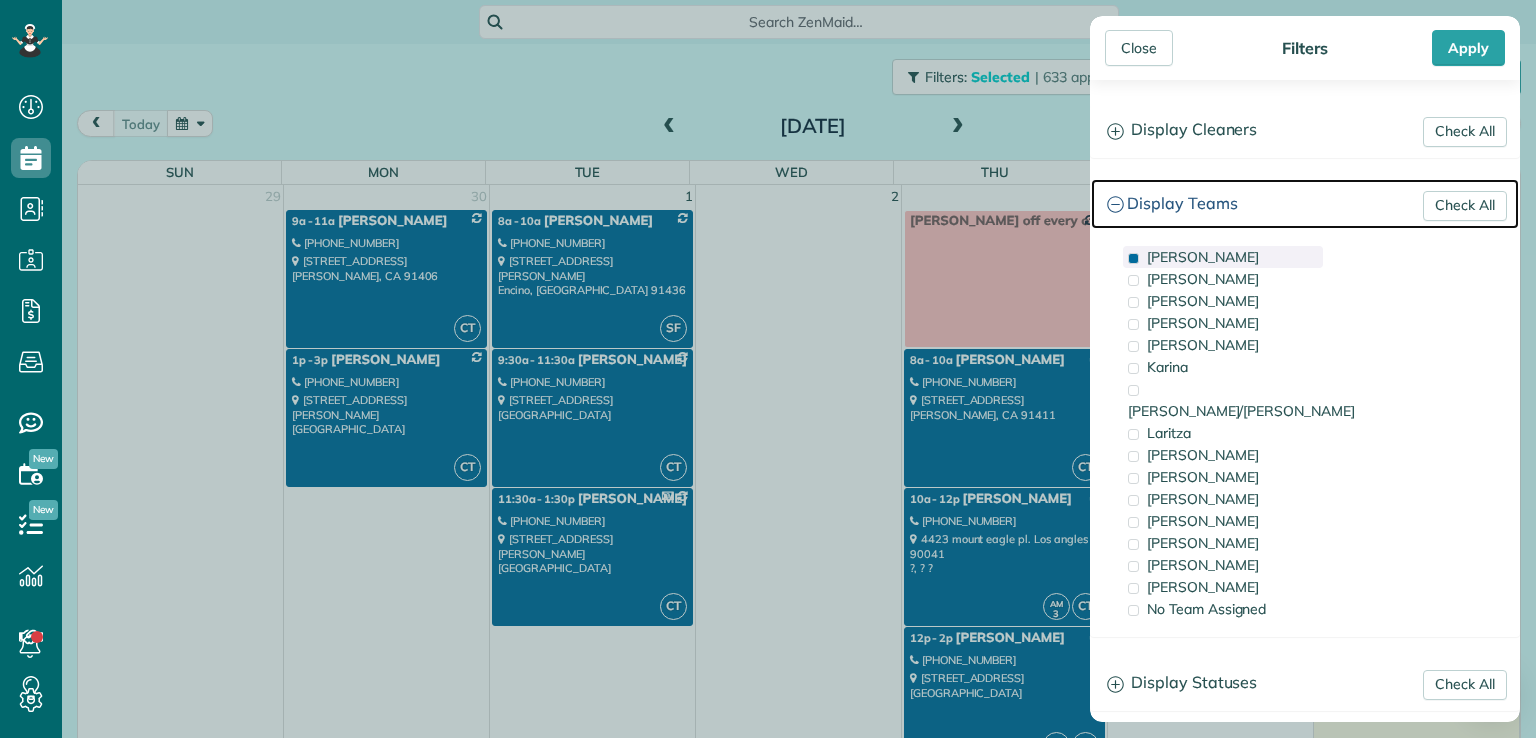 scroll, scrollTop: 737, scrollLeft: 61, axis: both 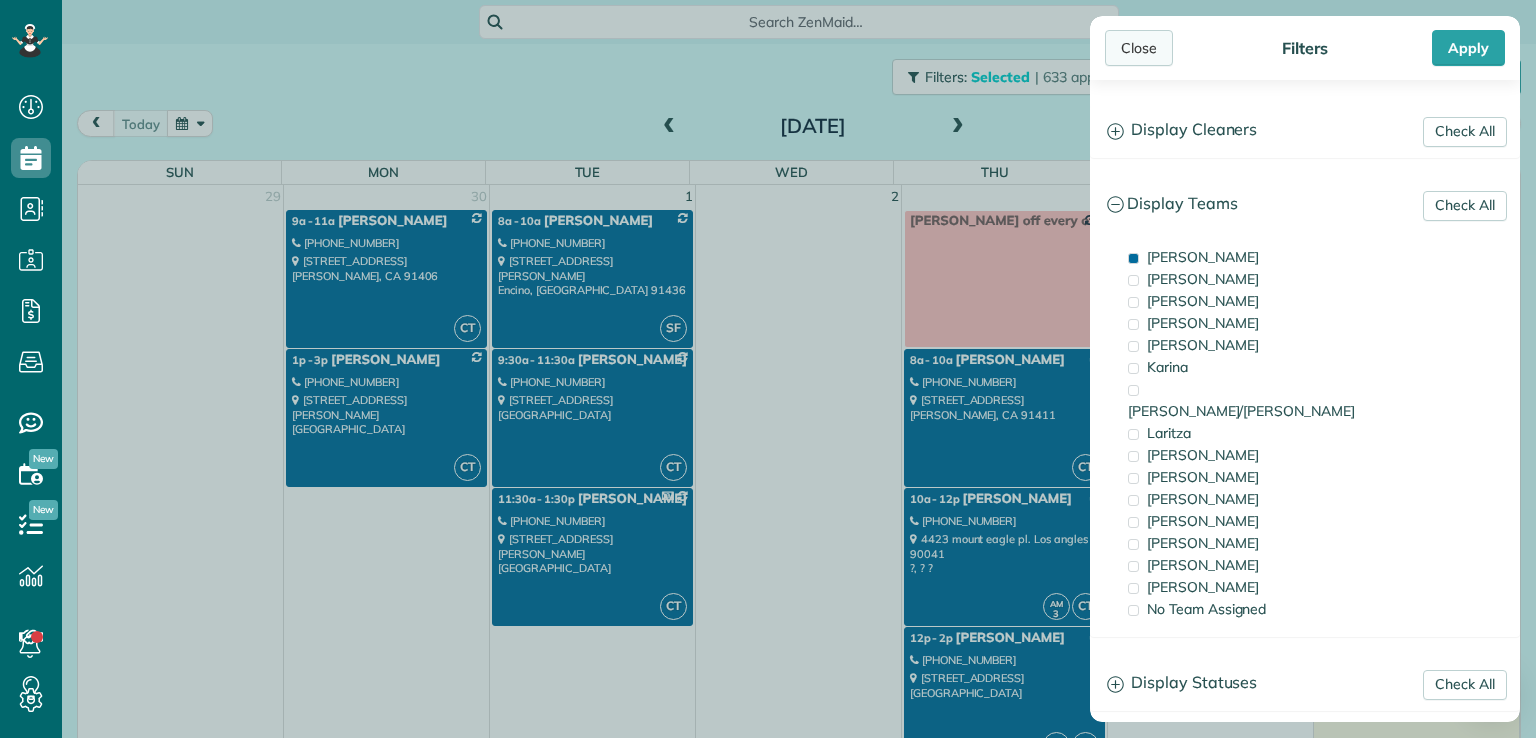 click on "Close" at bounding box center (1139, 48) 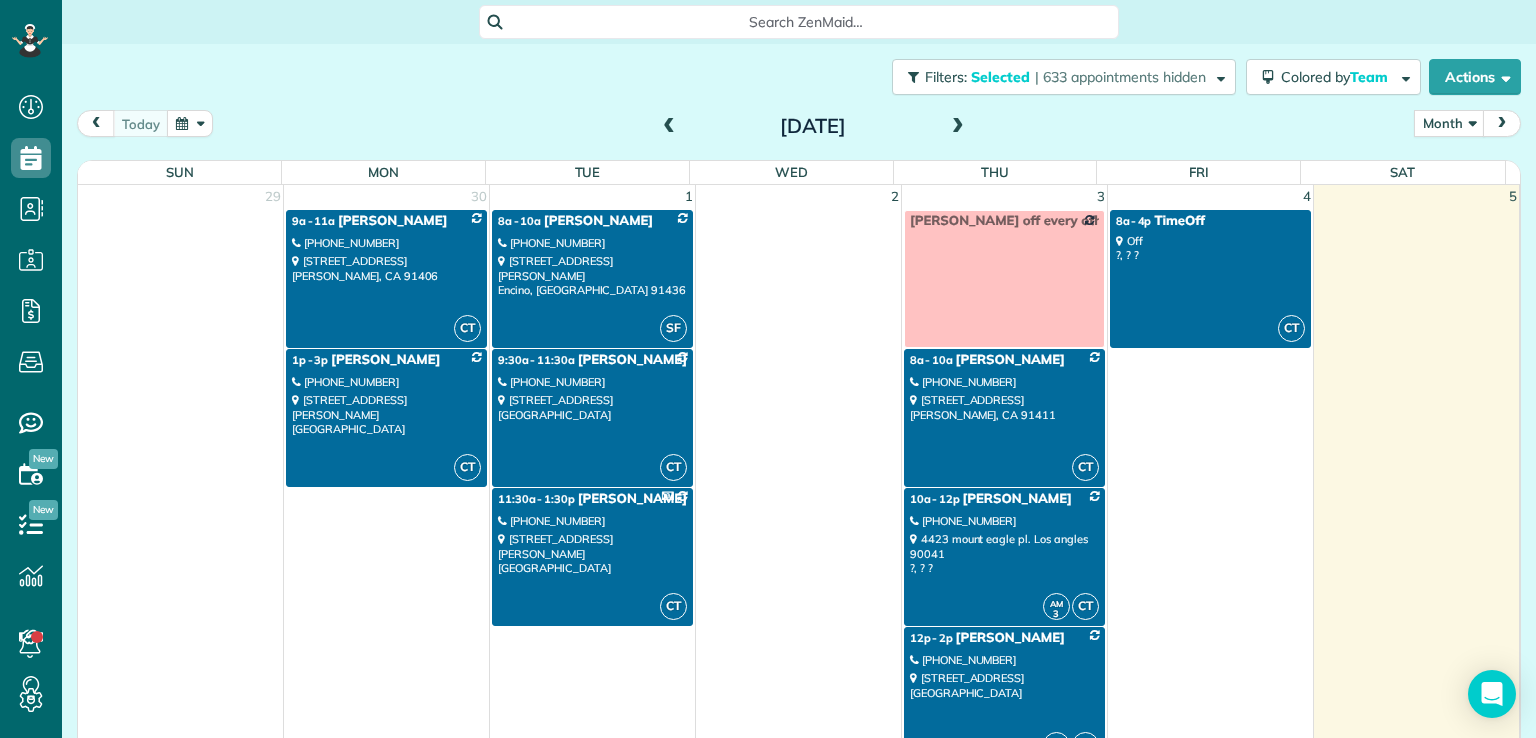 click on "CT 11:30a - 1:30p   [PERSON_NAME] & [PERSON_NAME] [PHONE_NUMBER] [STREET_ADDRESS][PERSON_NAME]" at bounding box center (592, 557) 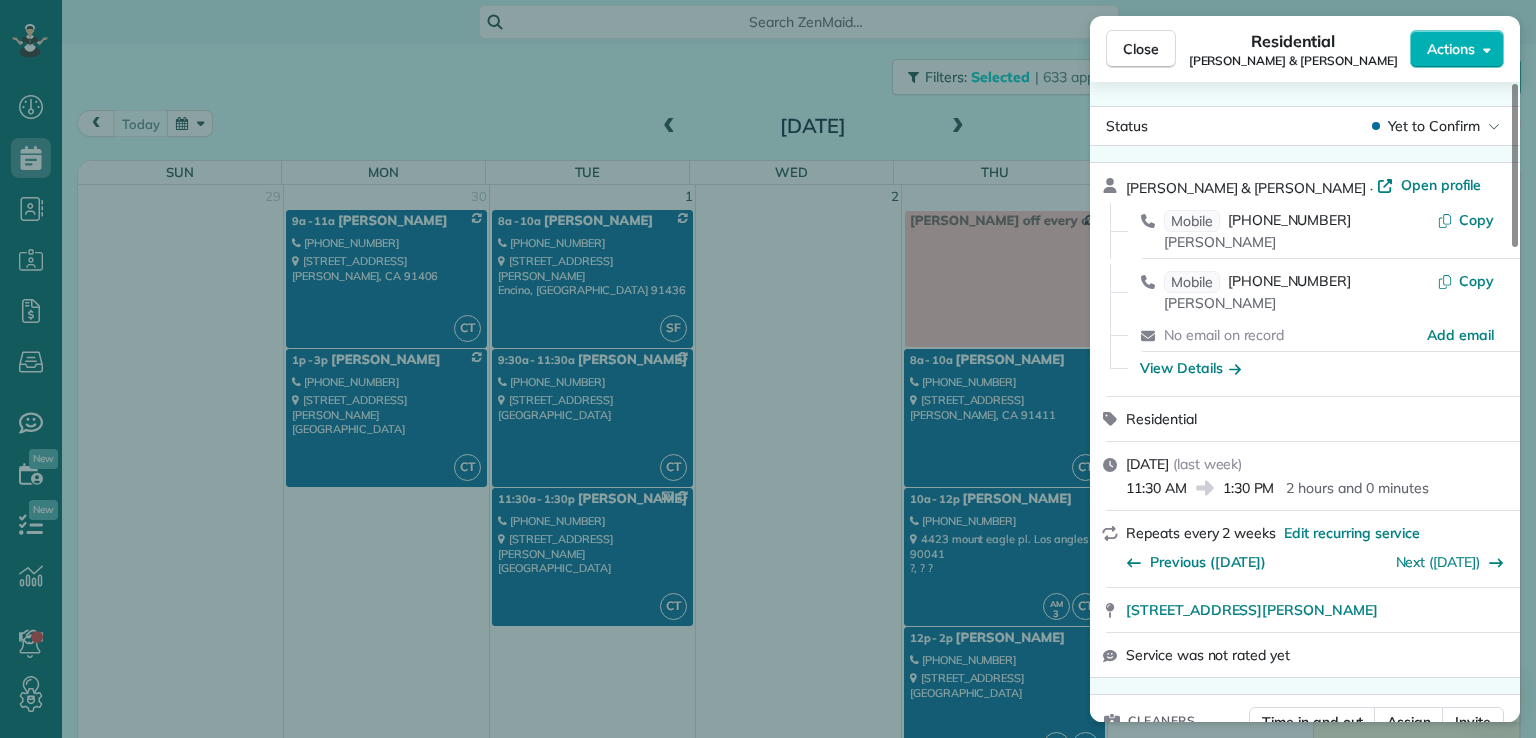 click on "Actions" at bounding box center (1451, 49) 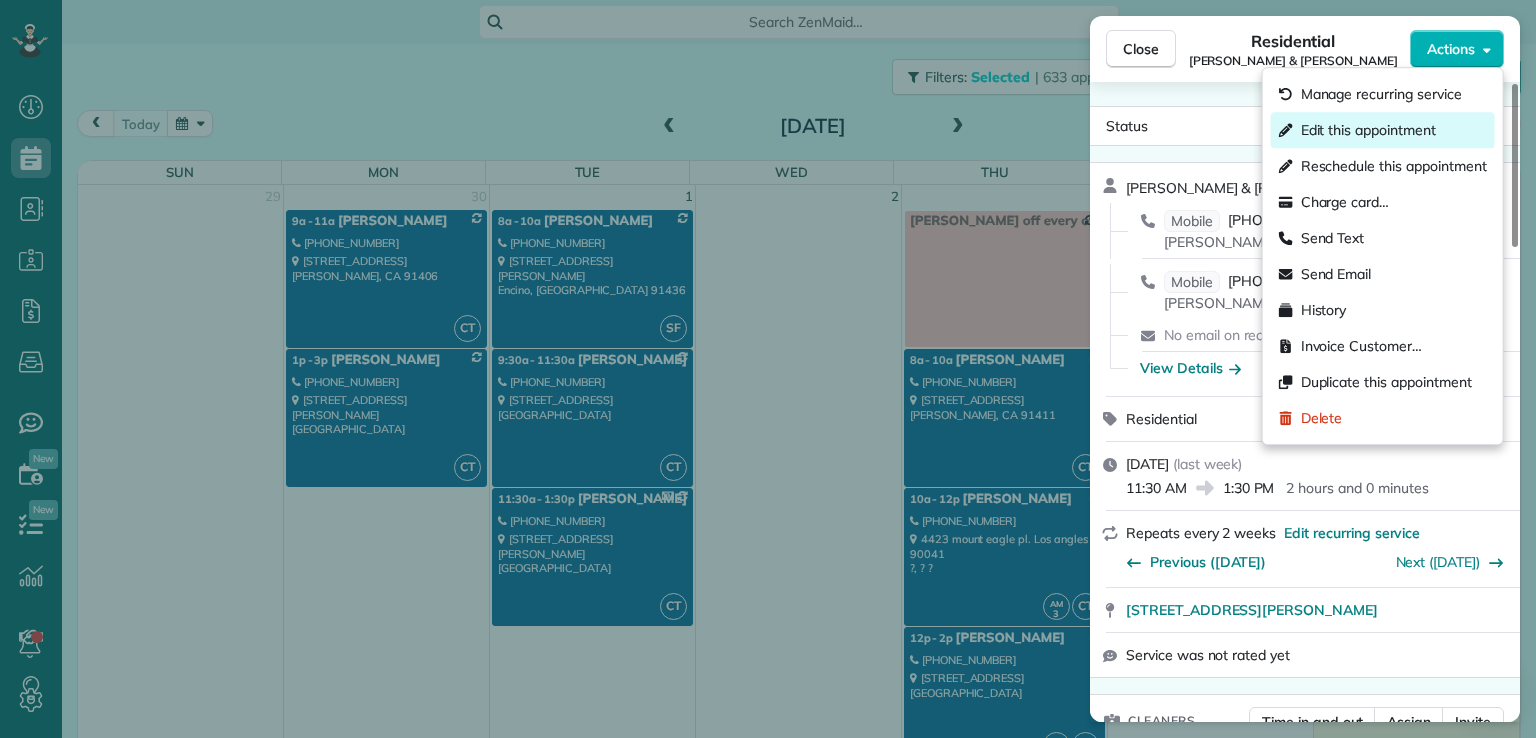 click on "Edit this appointment" at bounding box center [1368, 130] 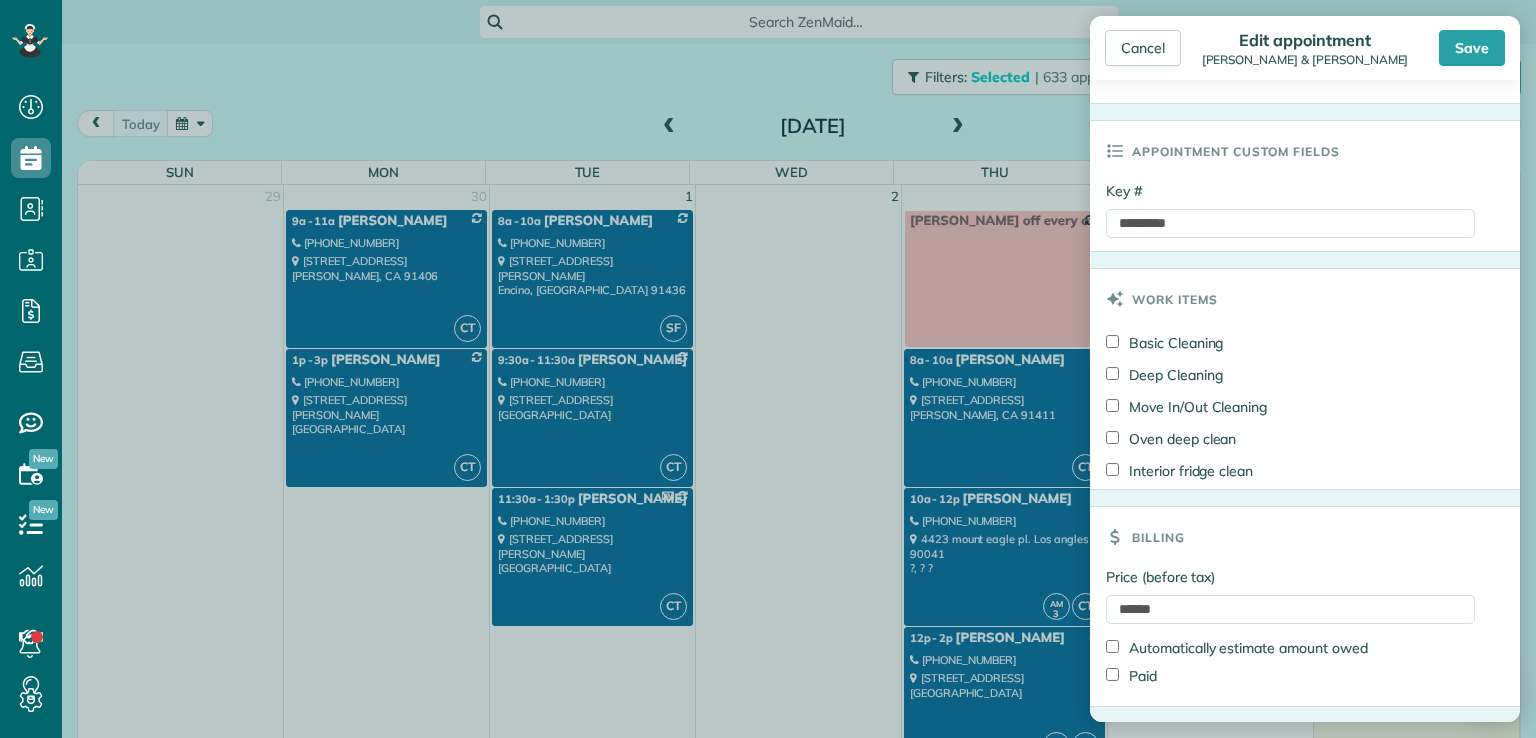 scroll, scrollTop: 934, scrollLeft: 0, axis: vertical 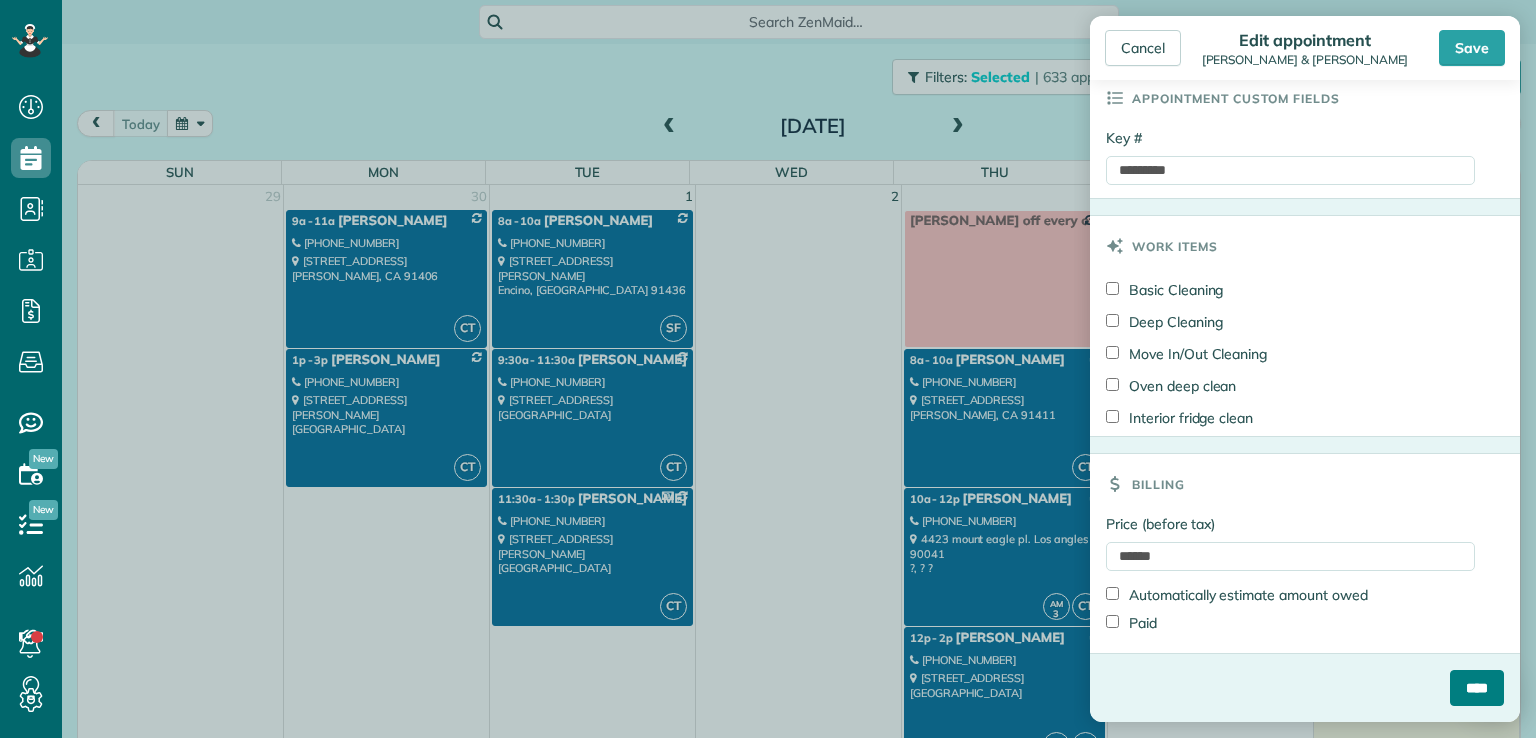click on "****" at bounding box center [1477, 688] 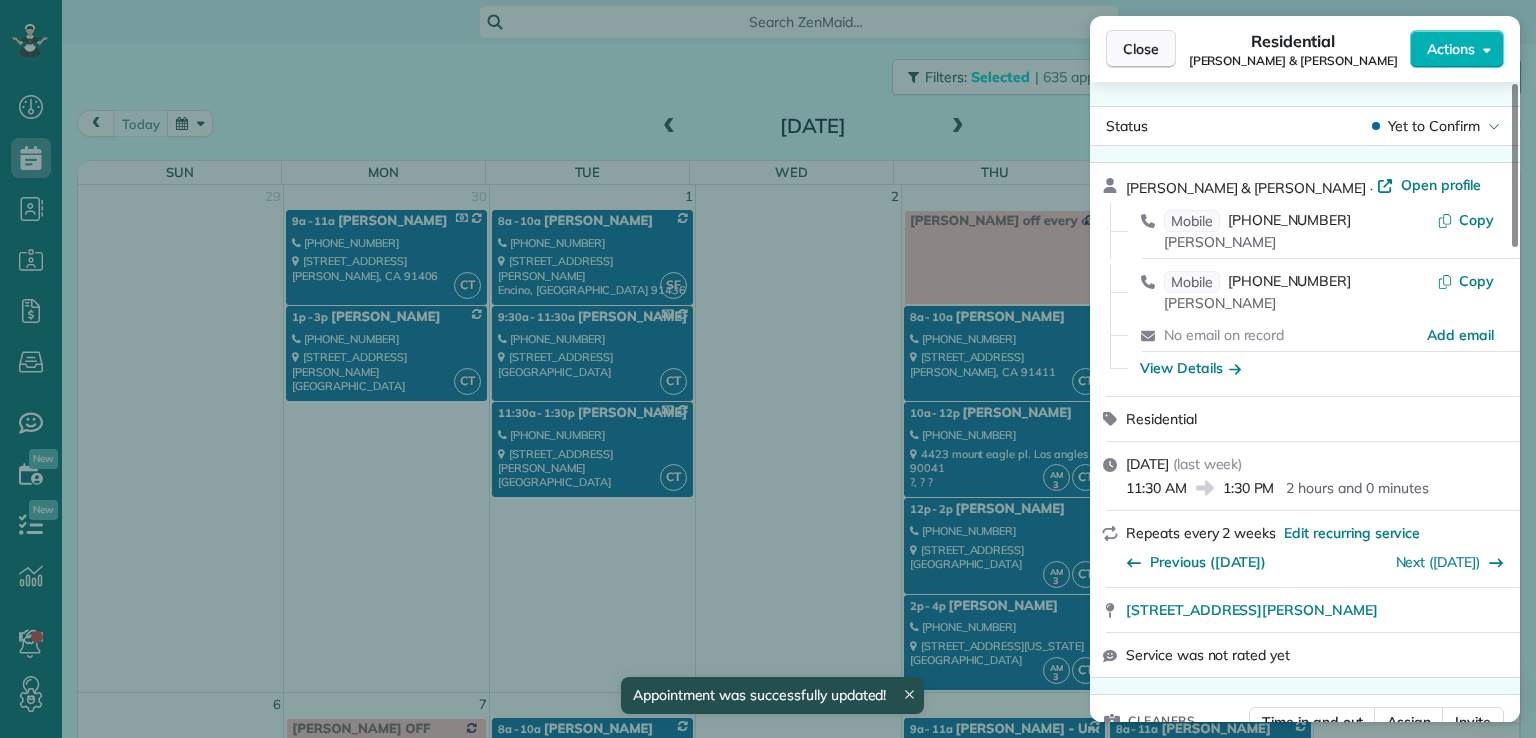 click on "Close" at bounding box center [1141, 49] 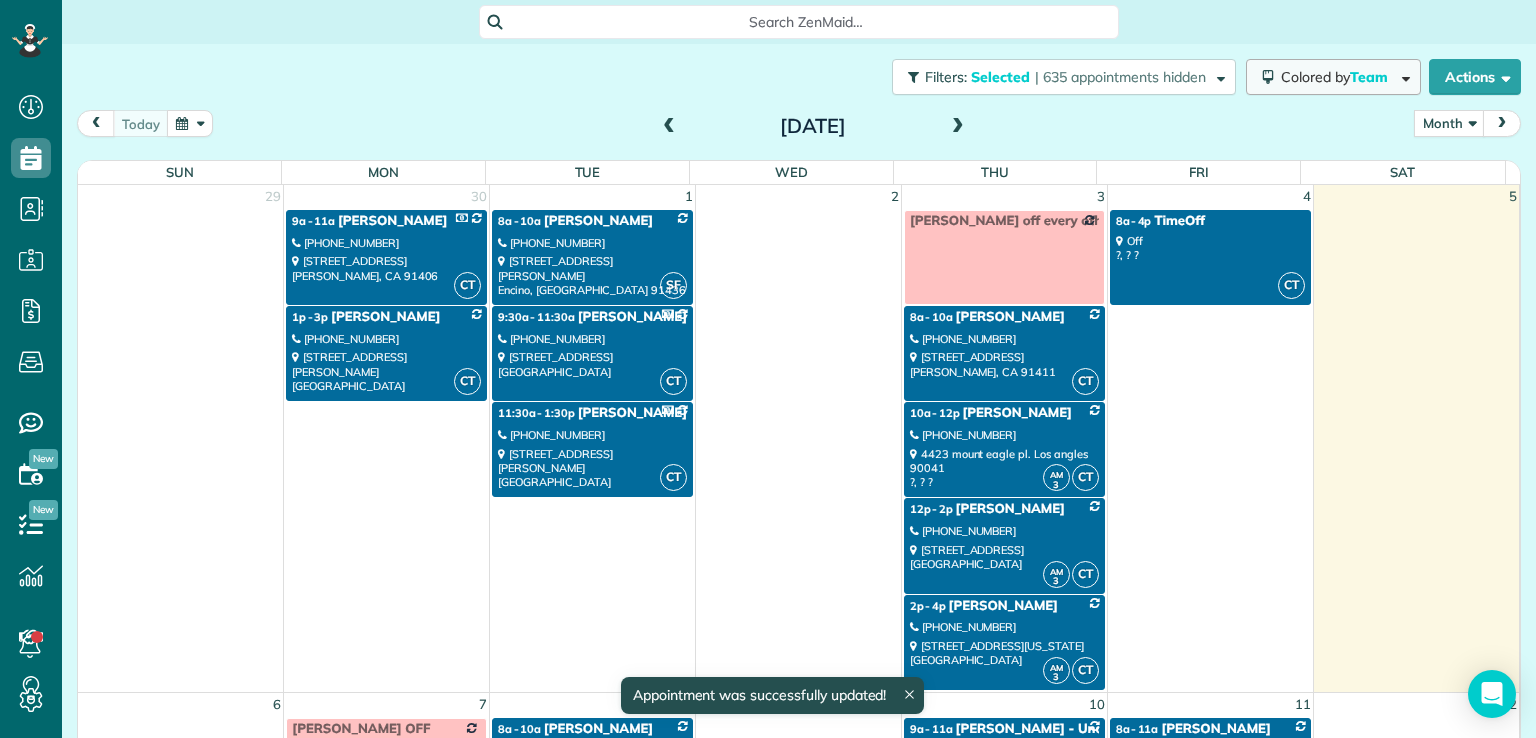 click on "Team" at bounding box center [1370, 77] 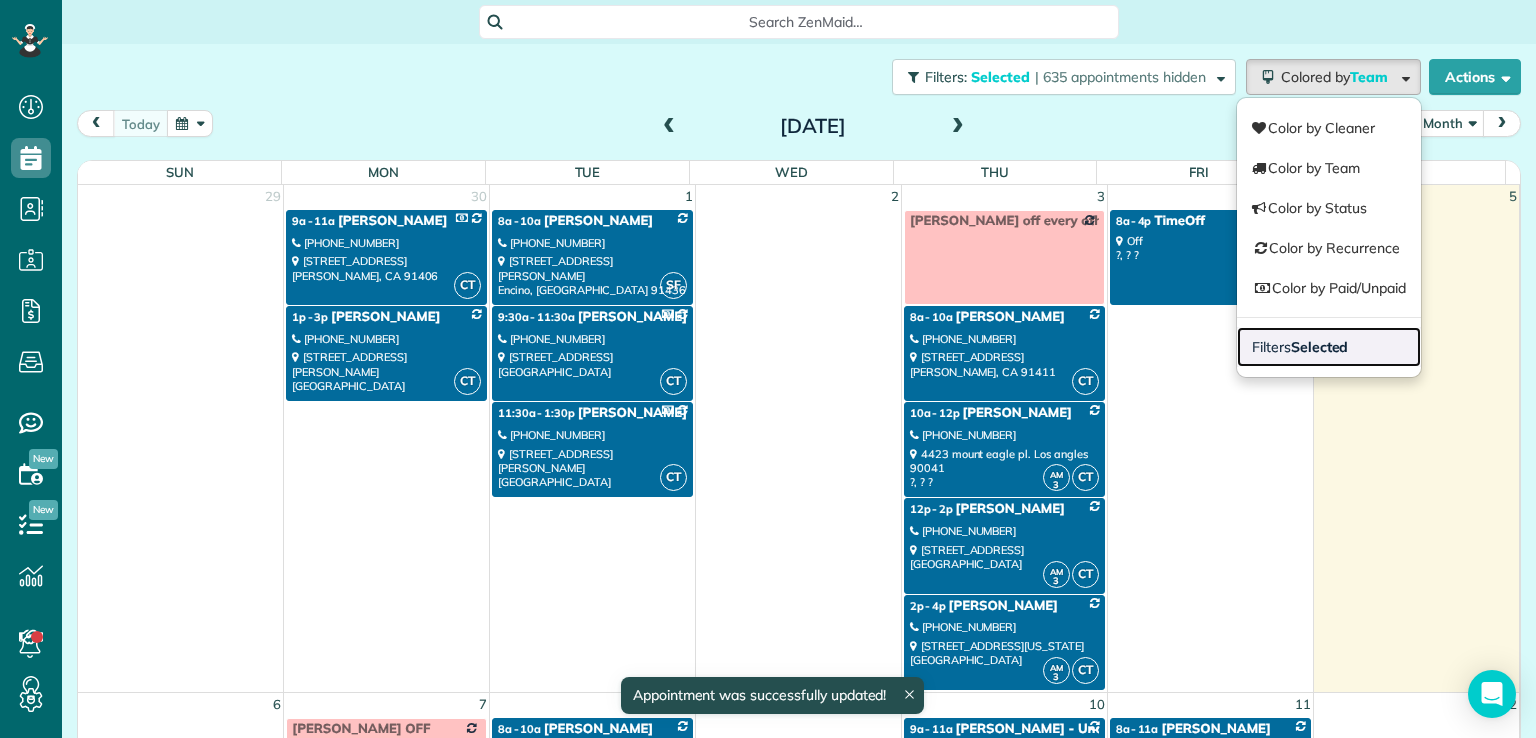 click on "Filters  Selected" at bounding box center [1329, 347] 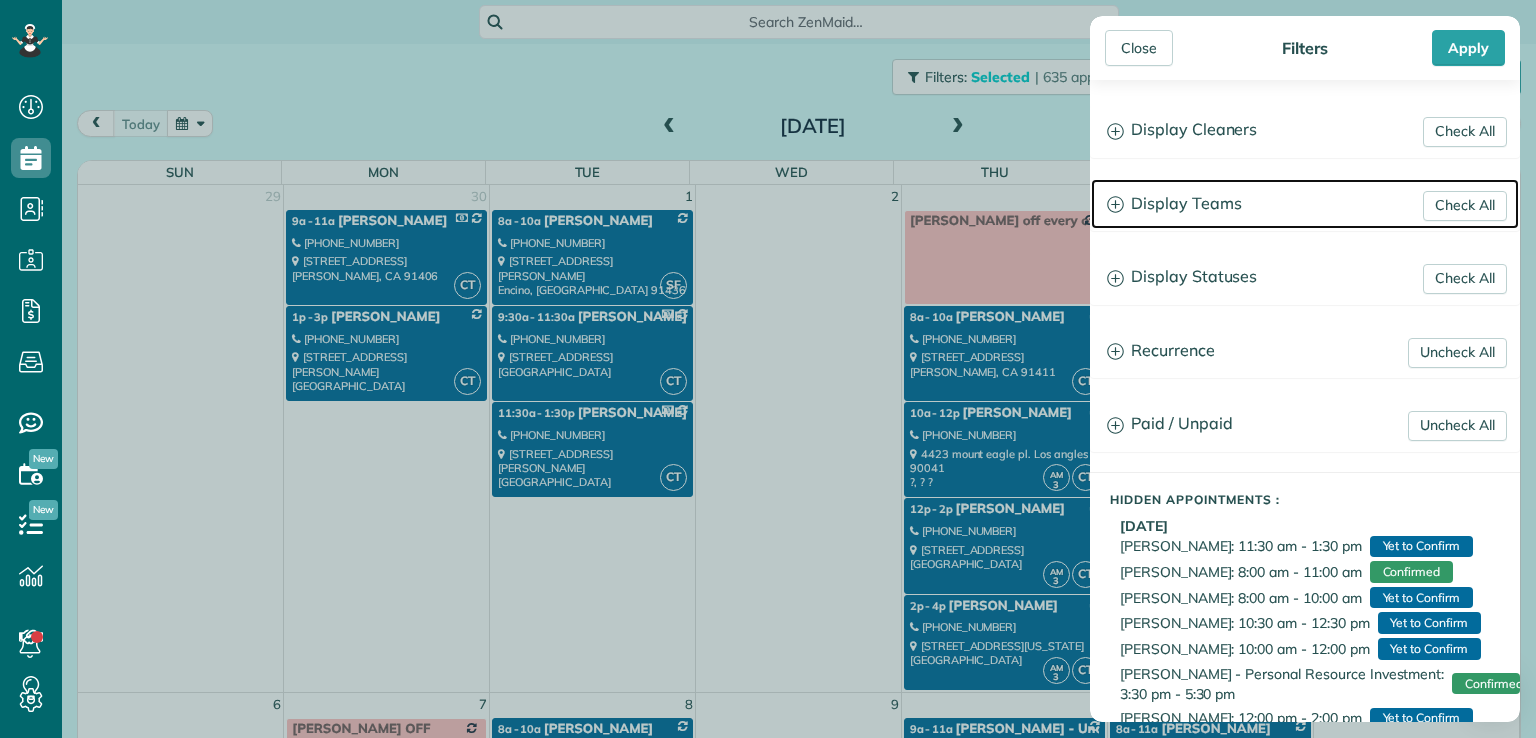 click on "Display Teams" at bounding box center [1305, 204] 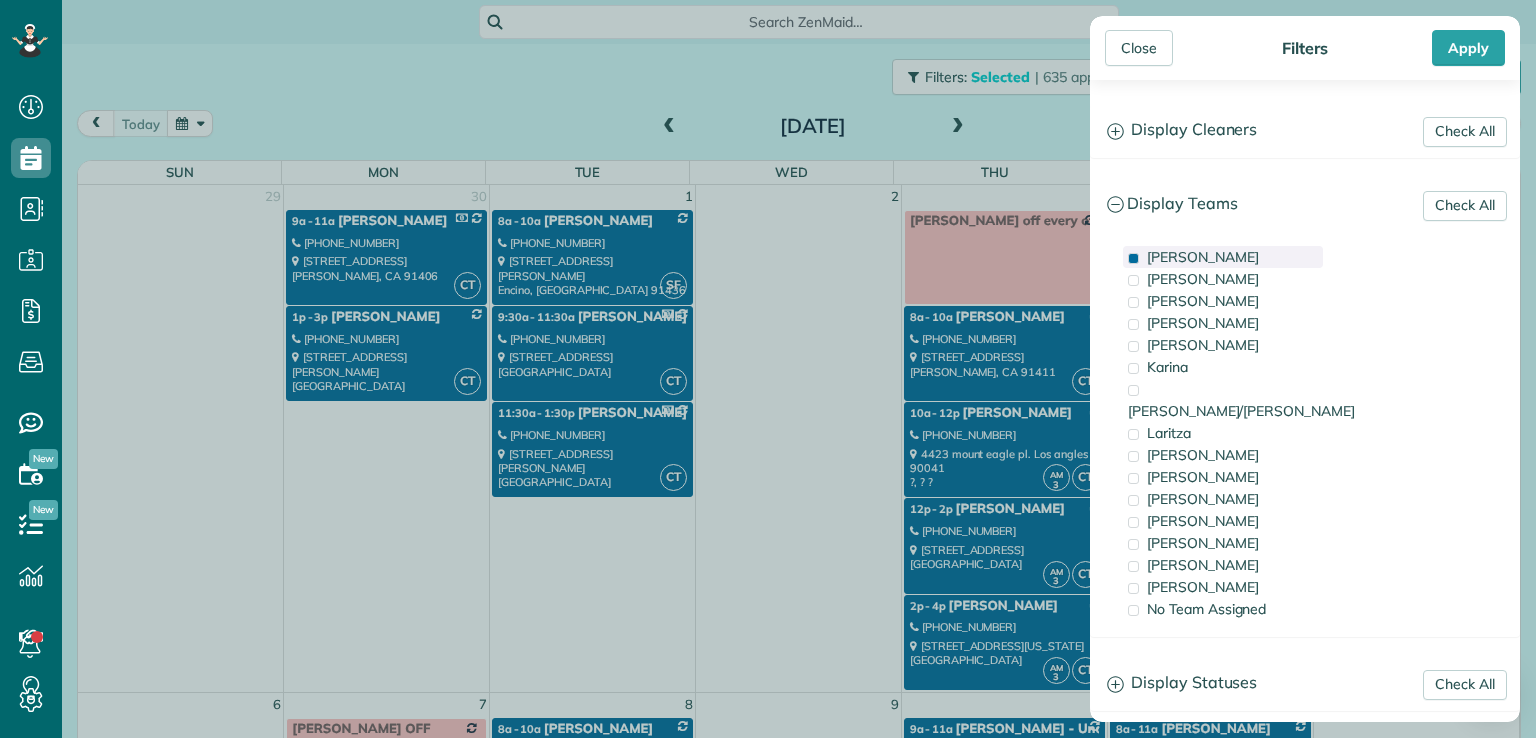 click on "[PERSON_NAME]" at bounding box center (1203, 257) 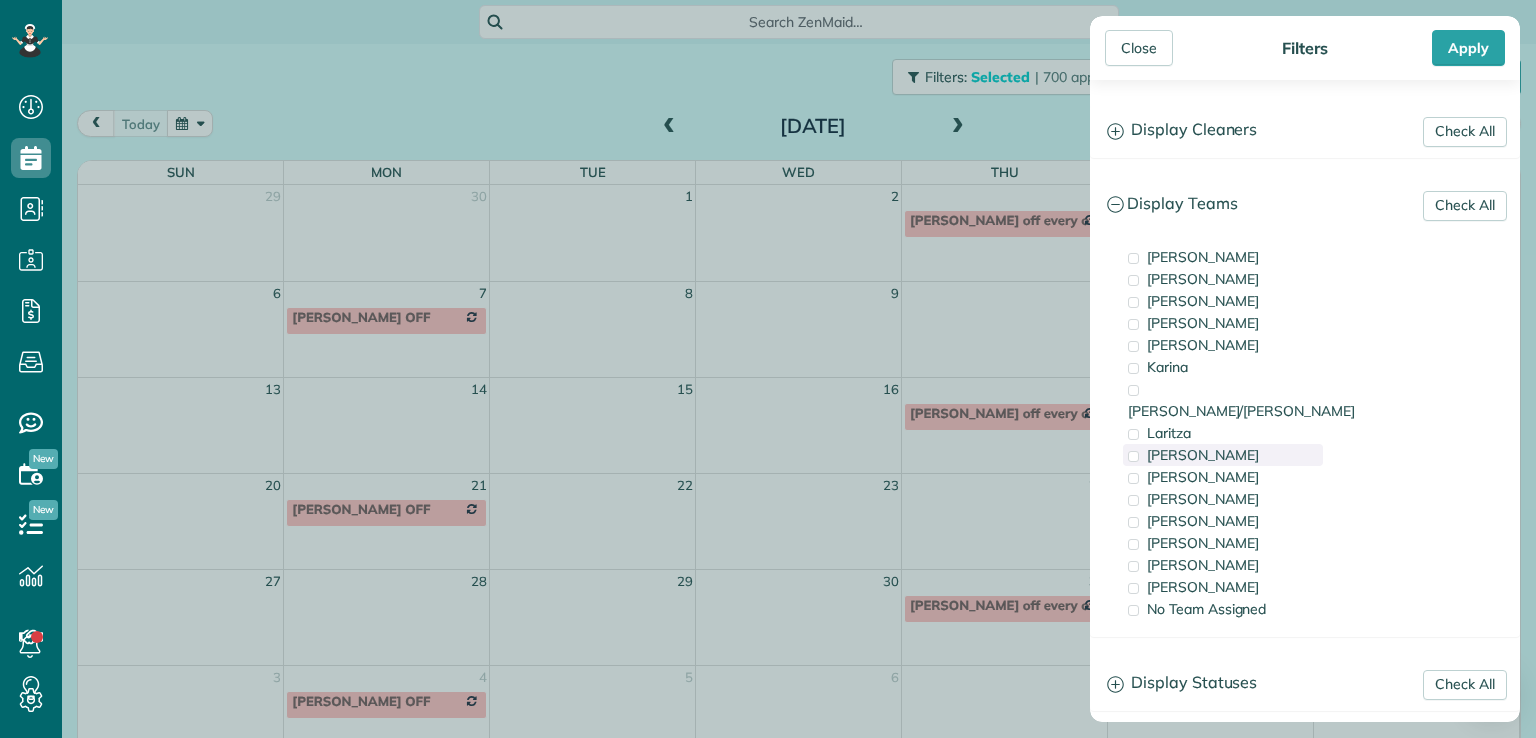click at bounding box center [1133, 456] 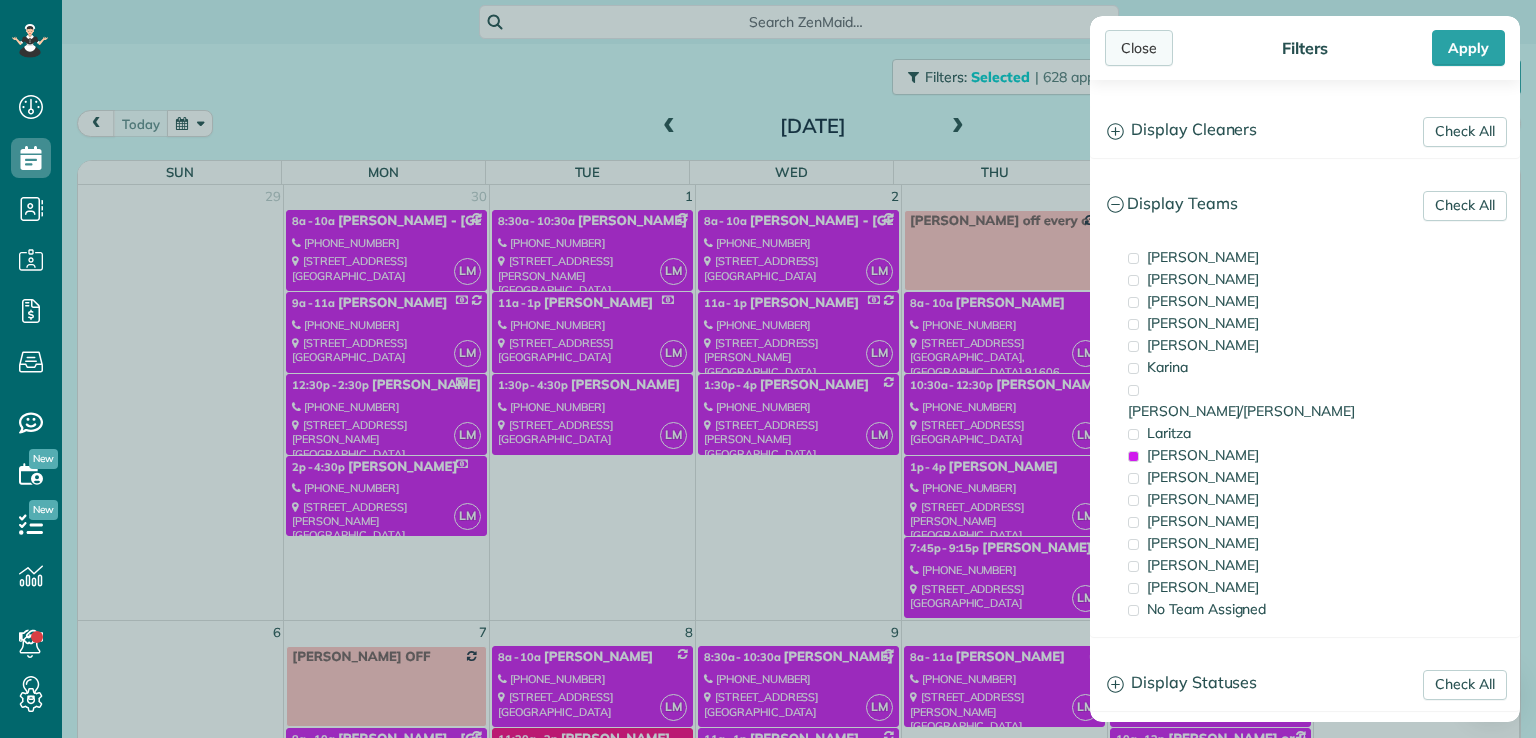 click on "Close" at bounding box center (1139, 48) 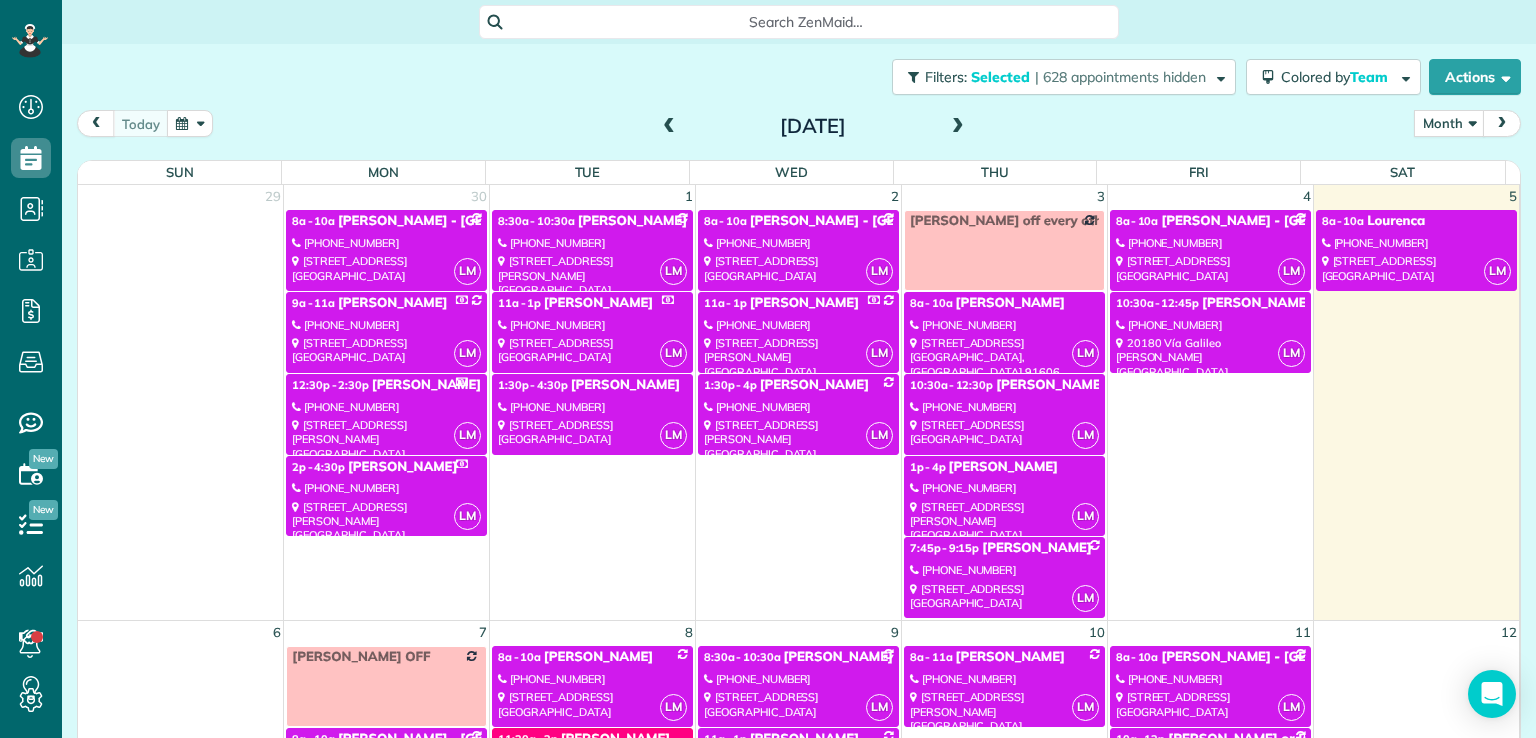 click on "[PHONE_NUMBER]" at bounding box center [592, 407] 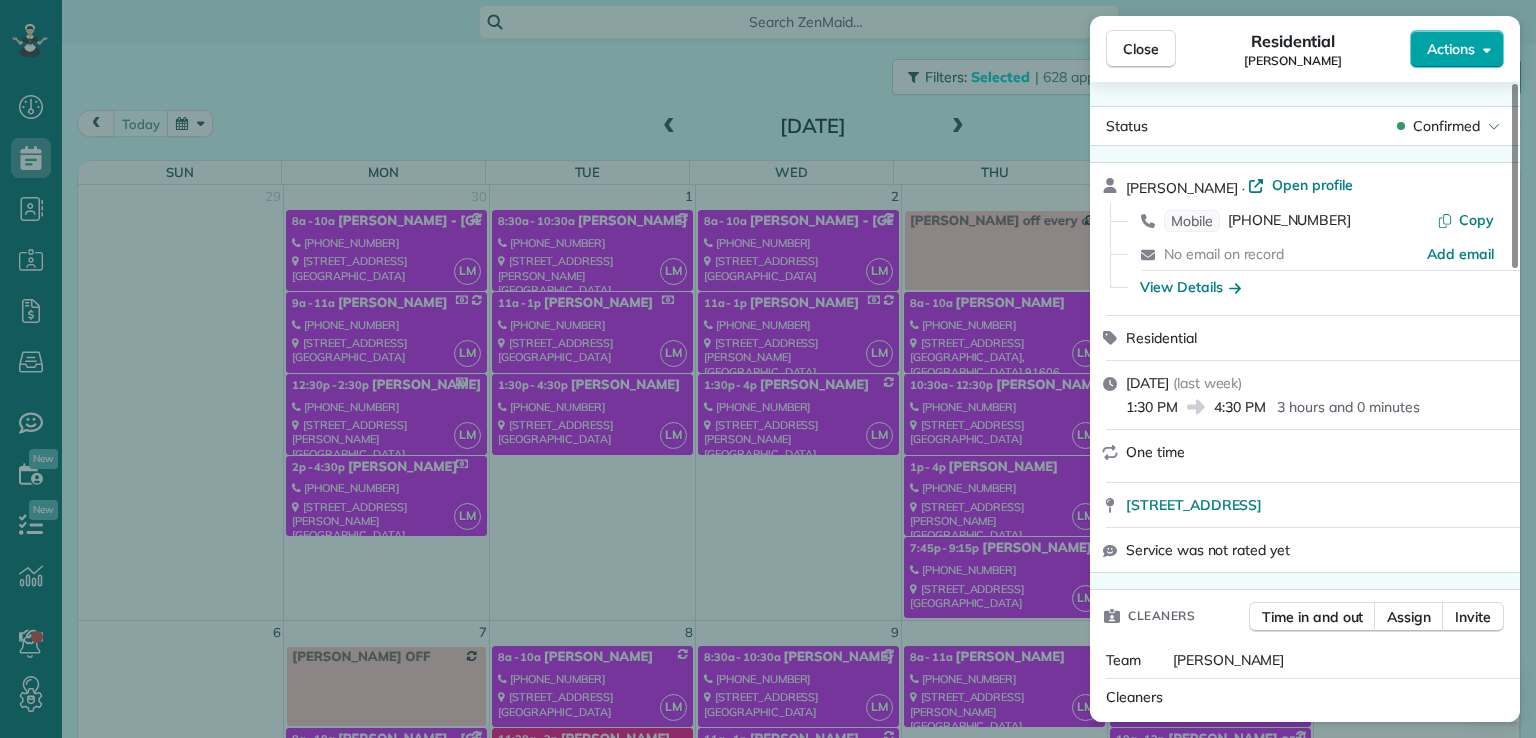click on "Actions" at bounding box center [1451, 49] 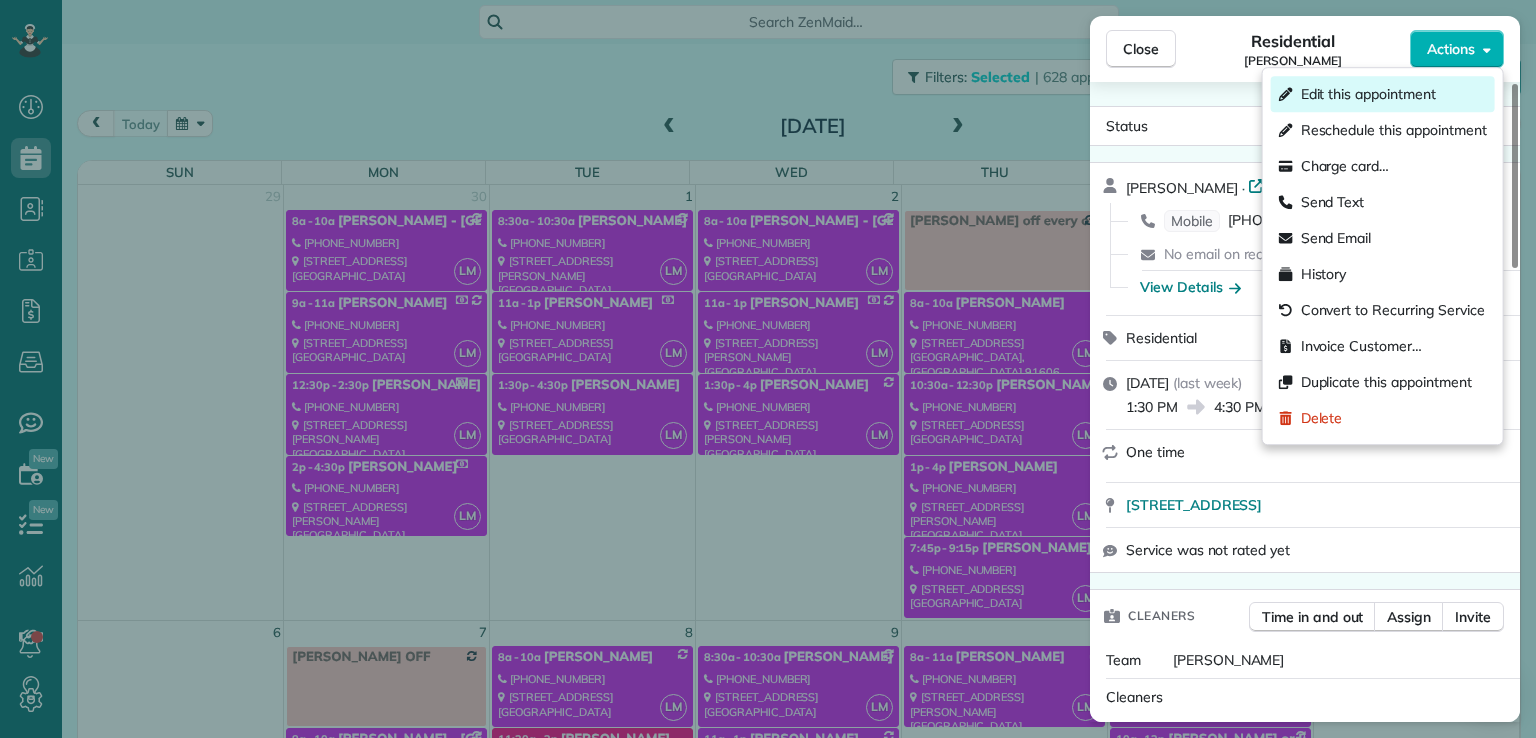 click on "Edit this appointment" at bounding box center (1368, 94) 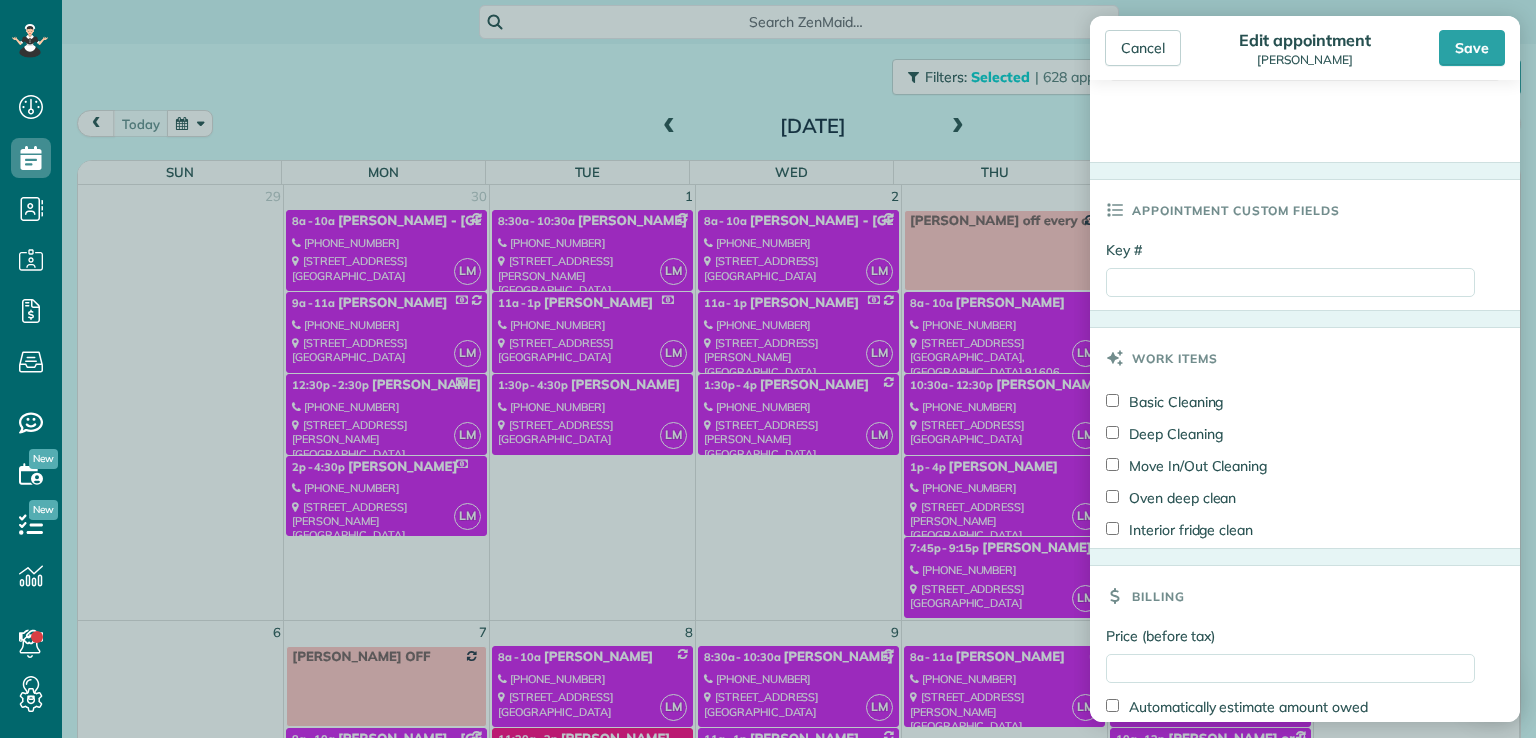 scroll, scrollTop: 934, scrollLeft: 0, axis: vertical 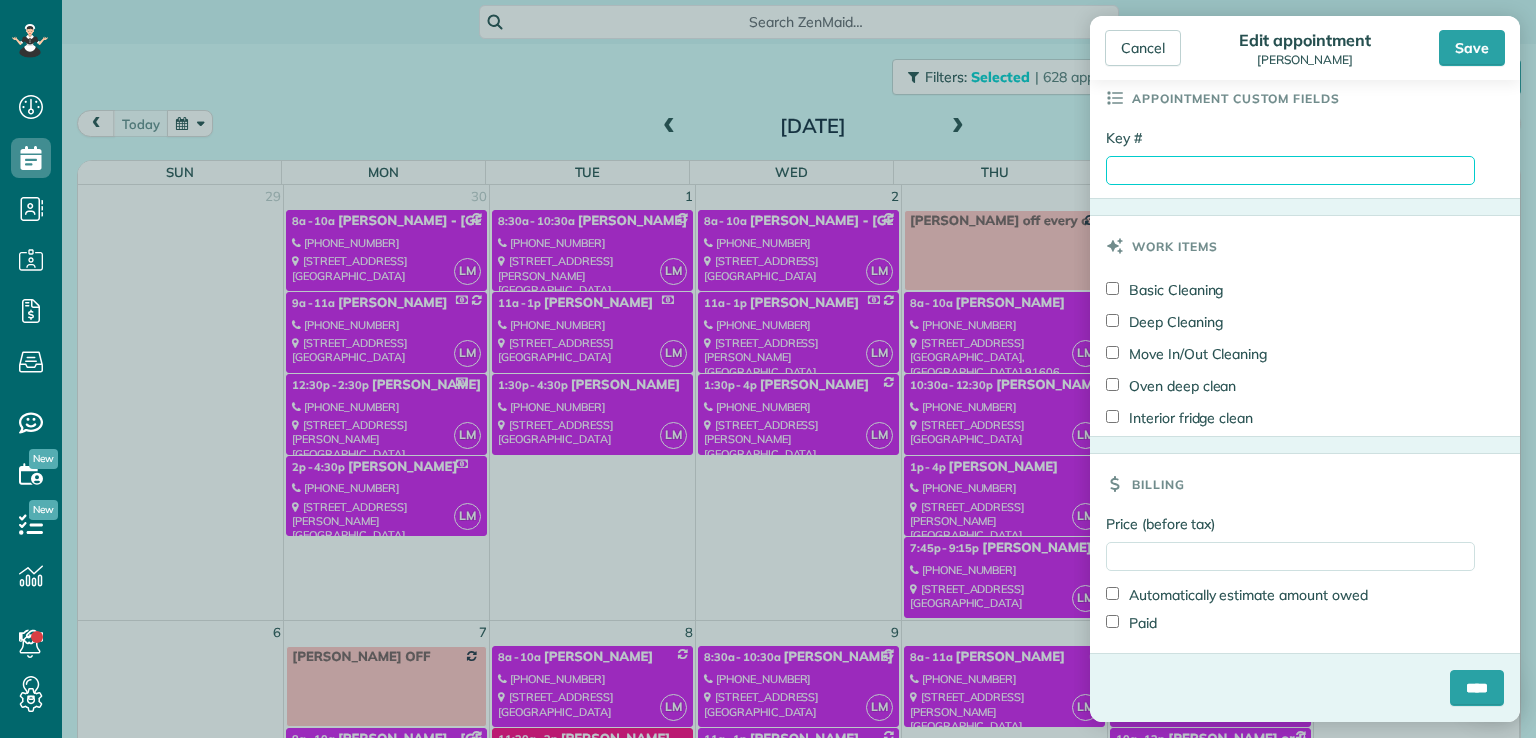 click on "Key #" at bounding box center [1290, 170] 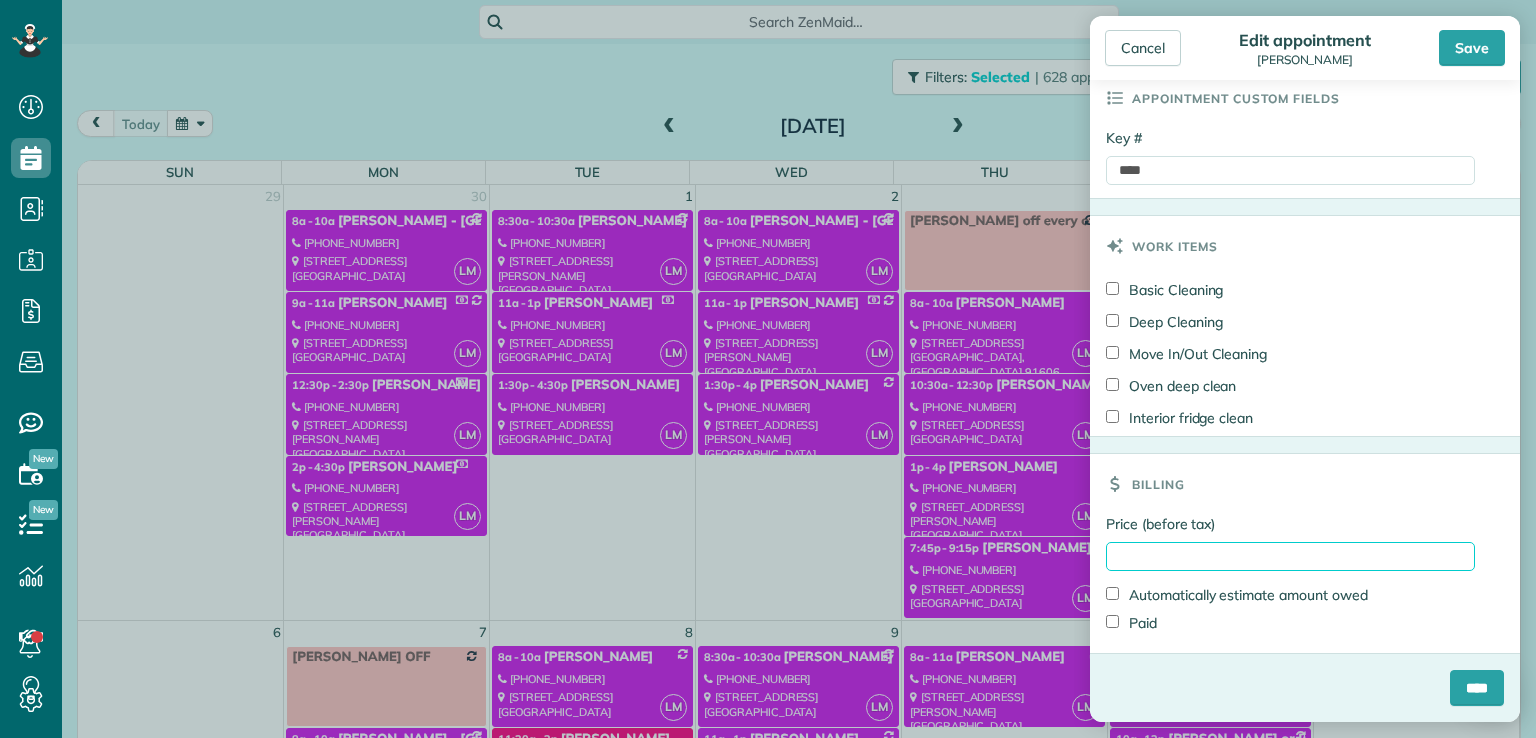 click on "Price (before tax)" at bounding box center (1290, 556) 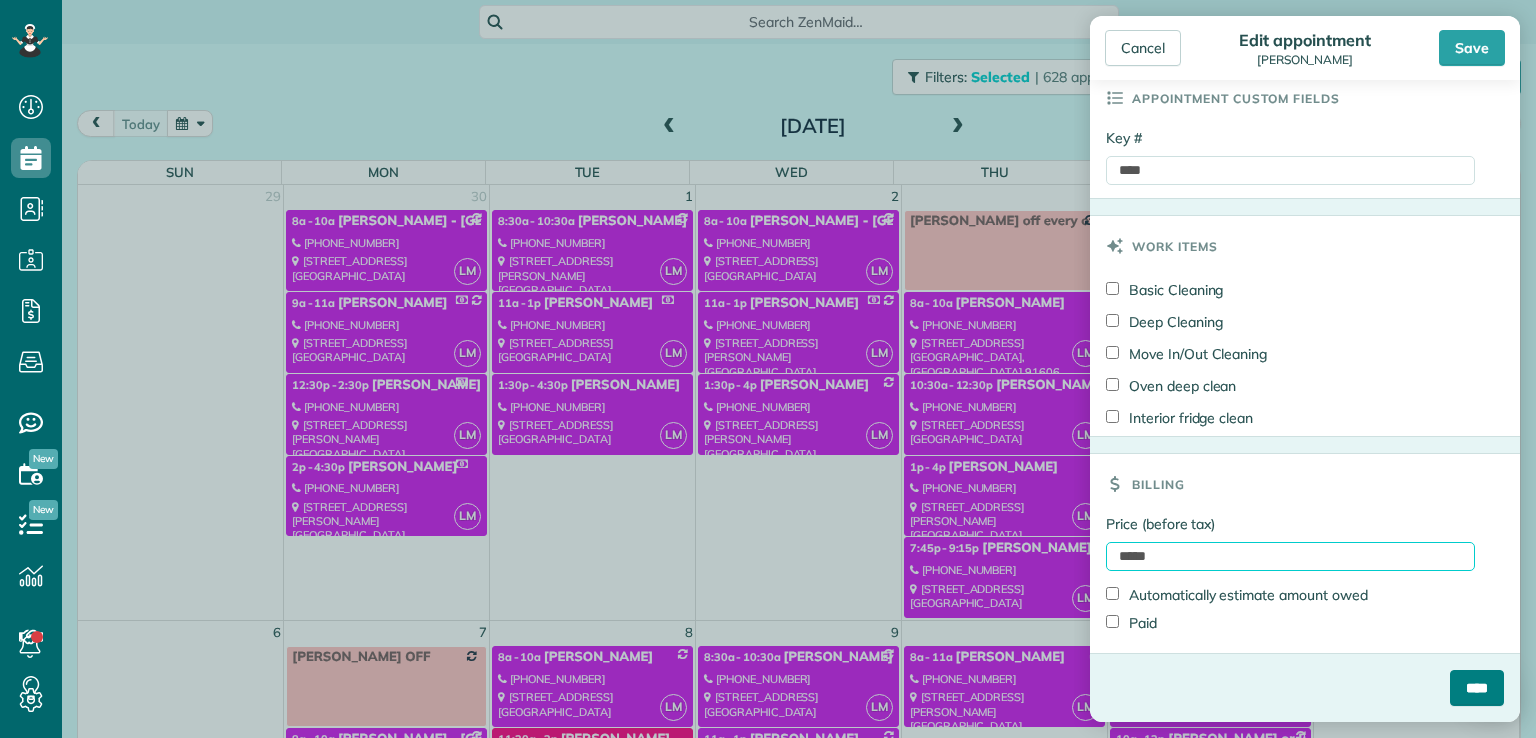 type on "*****" 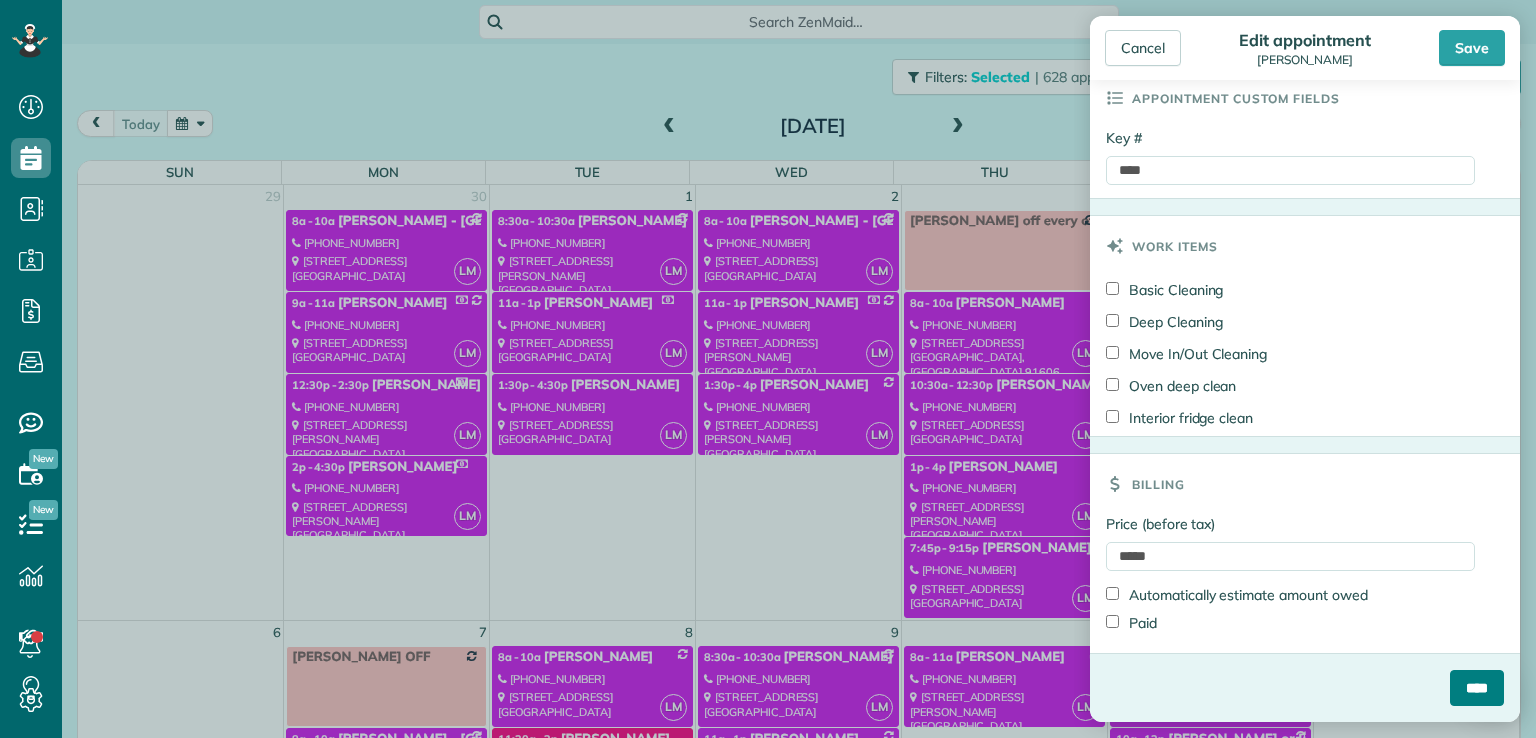 click on "****" at bounding box center (1477, 688) 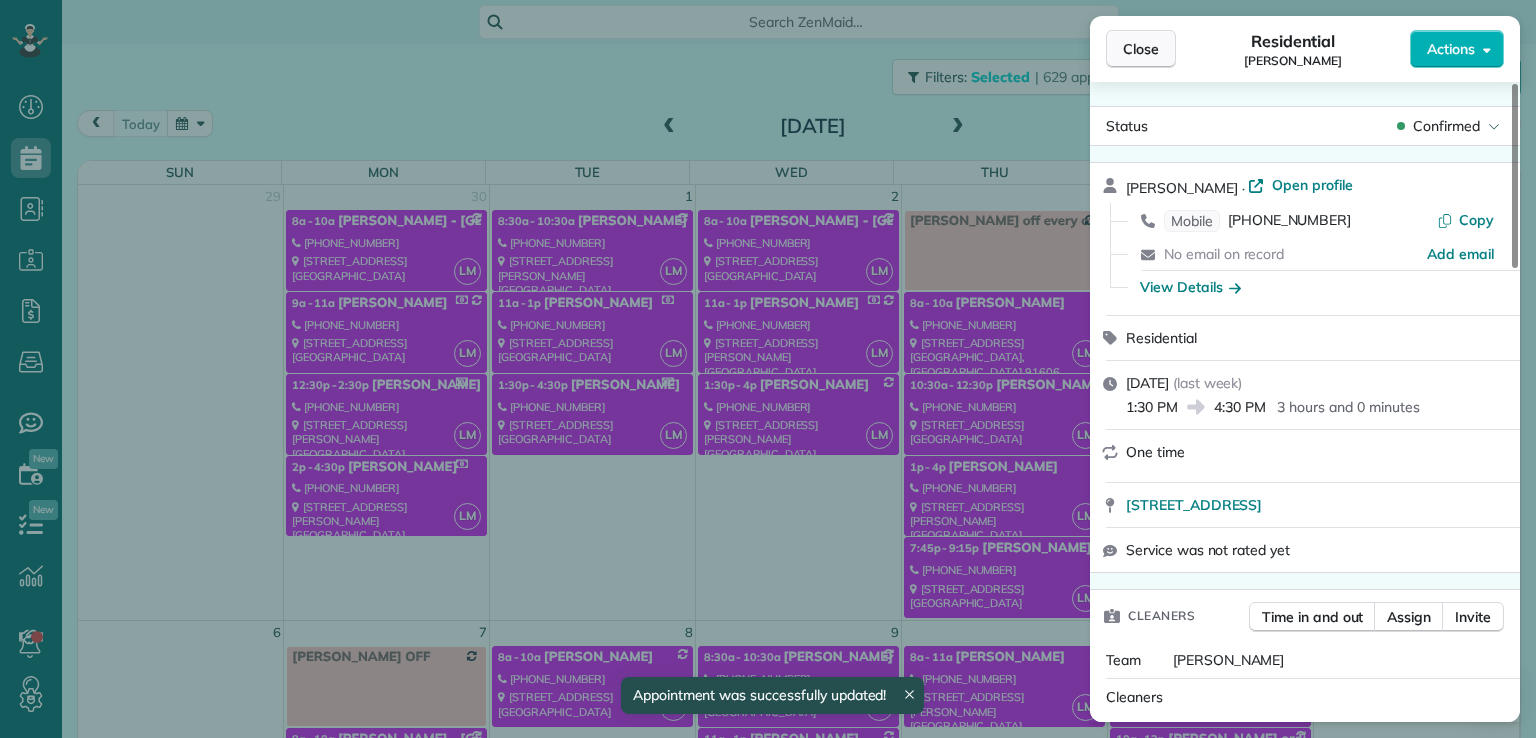 click on "Close" at bounding box center (1141, 49) 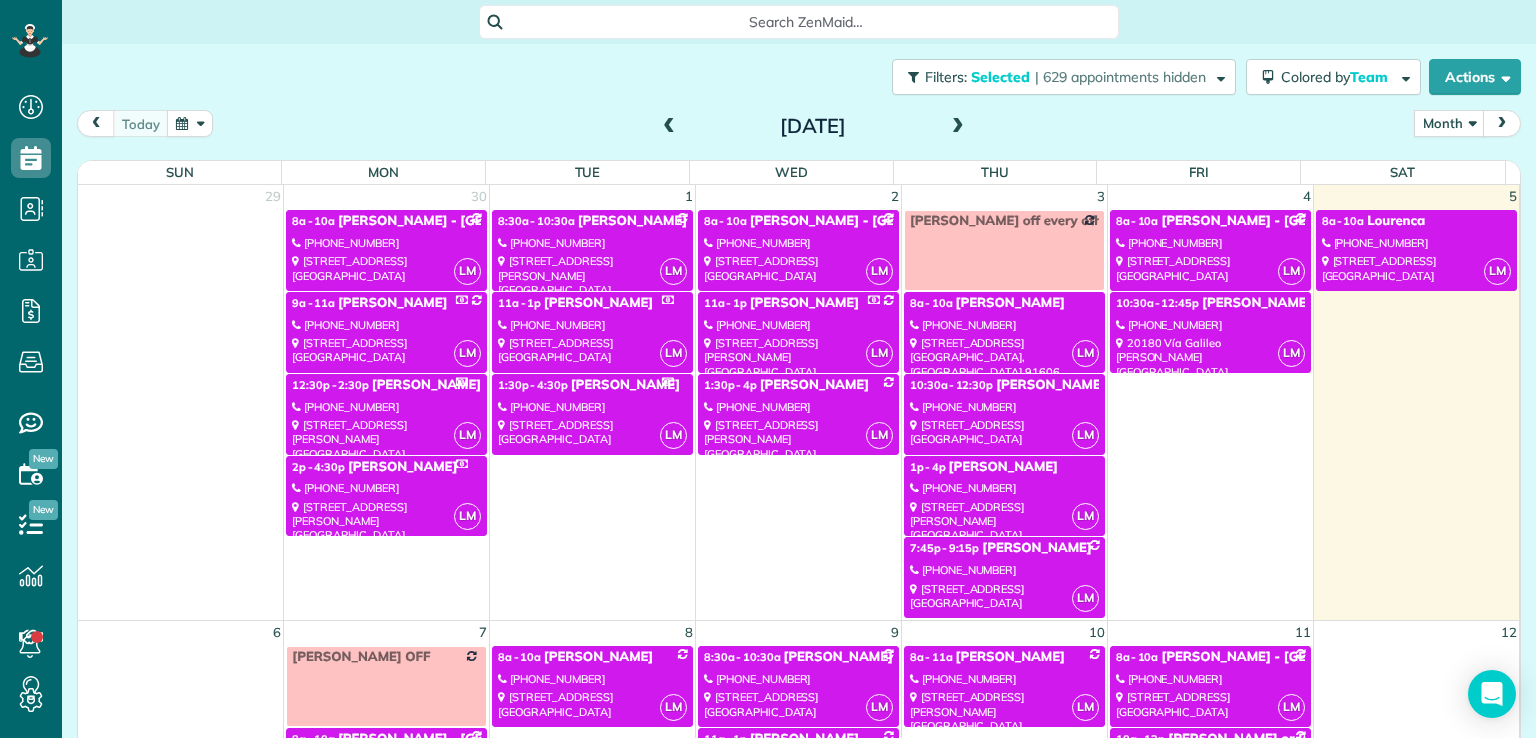click on "[PHONE_NUMBER]" at bounding box center [1004, 325] 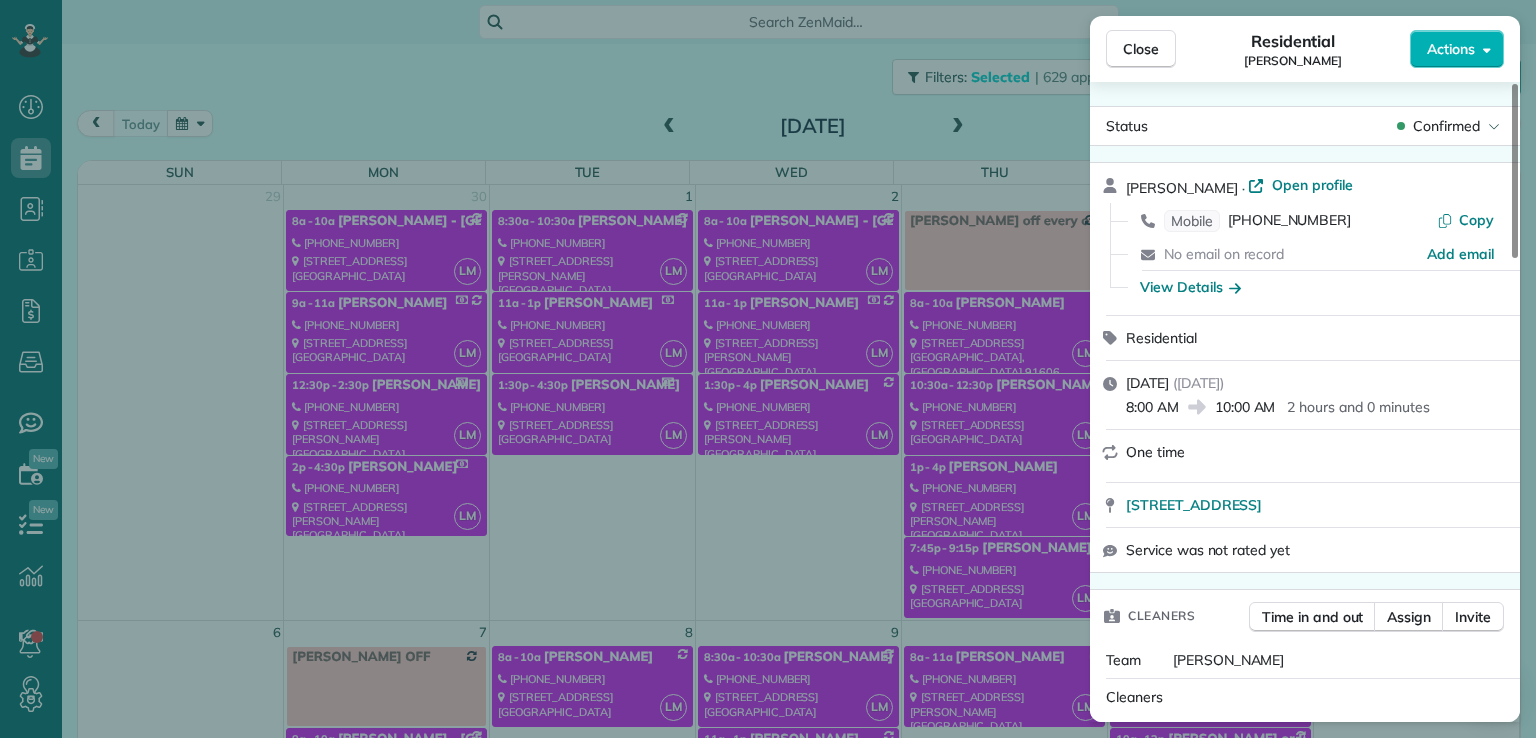 click on "Actions" at bounding box center [1451, 49] 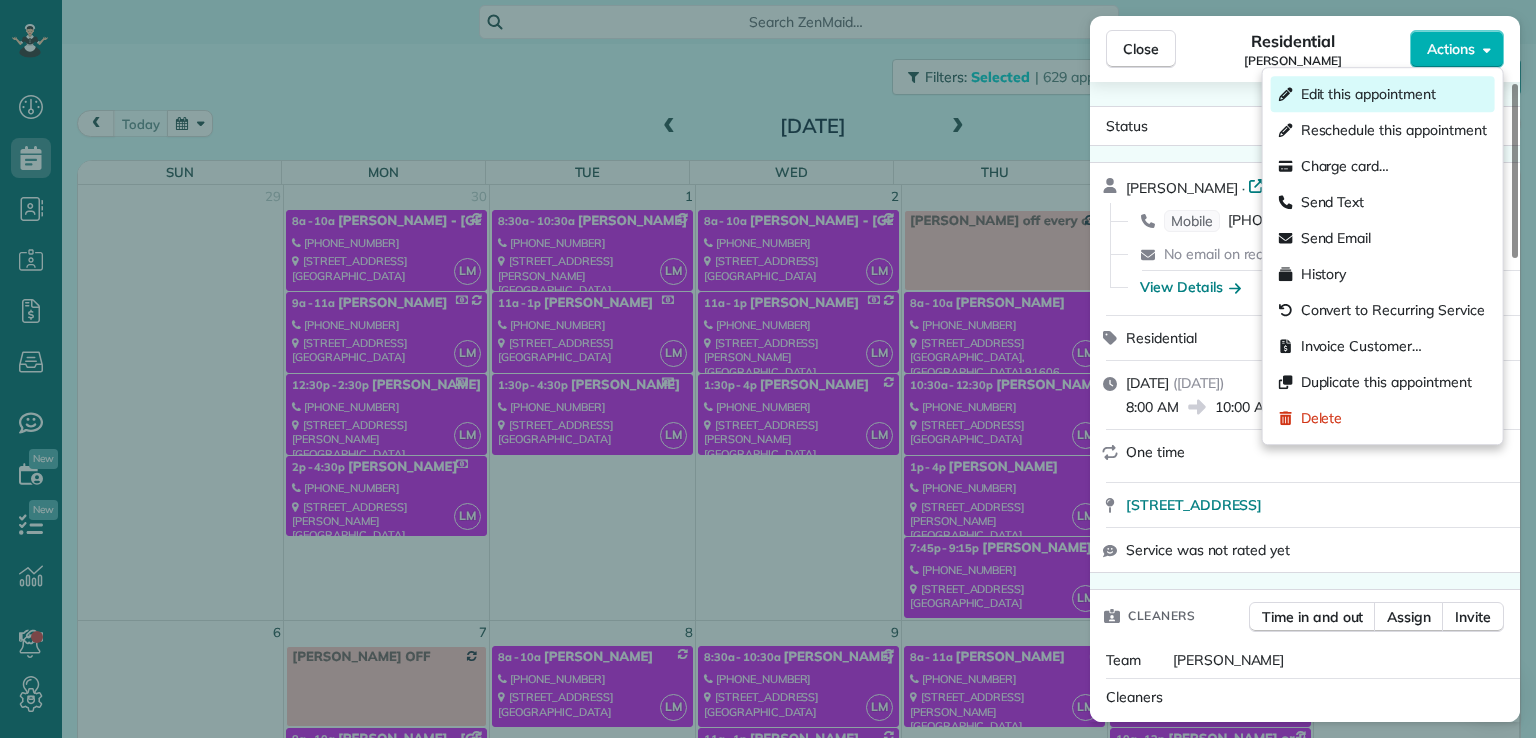 click on "Edit this appointment" at bounding box center (1368, 94) 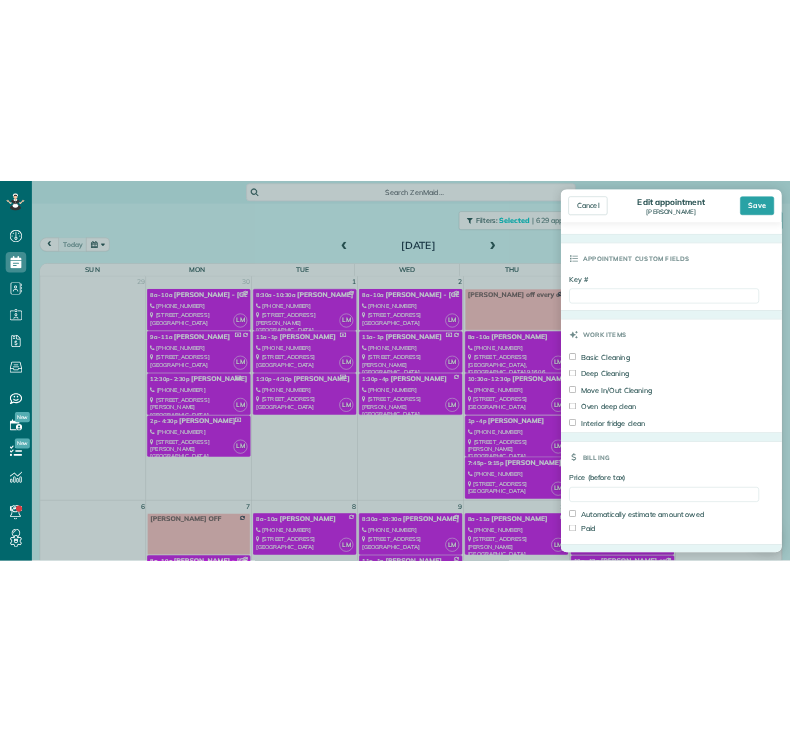 scroll, scrollTop: 934, scrollLeft: 0, axis: vertical 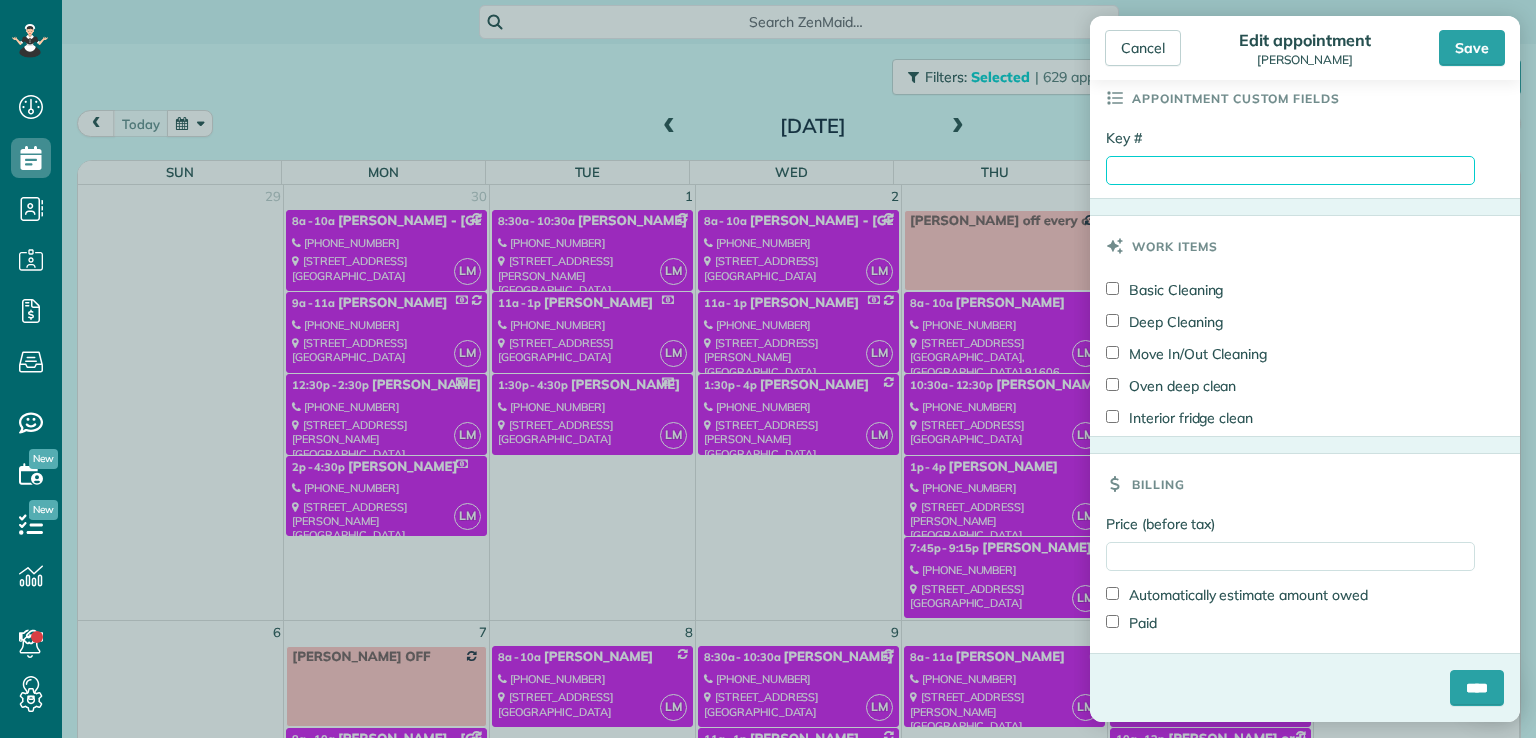 click on "Key #" at bounding box center [1290, 170] 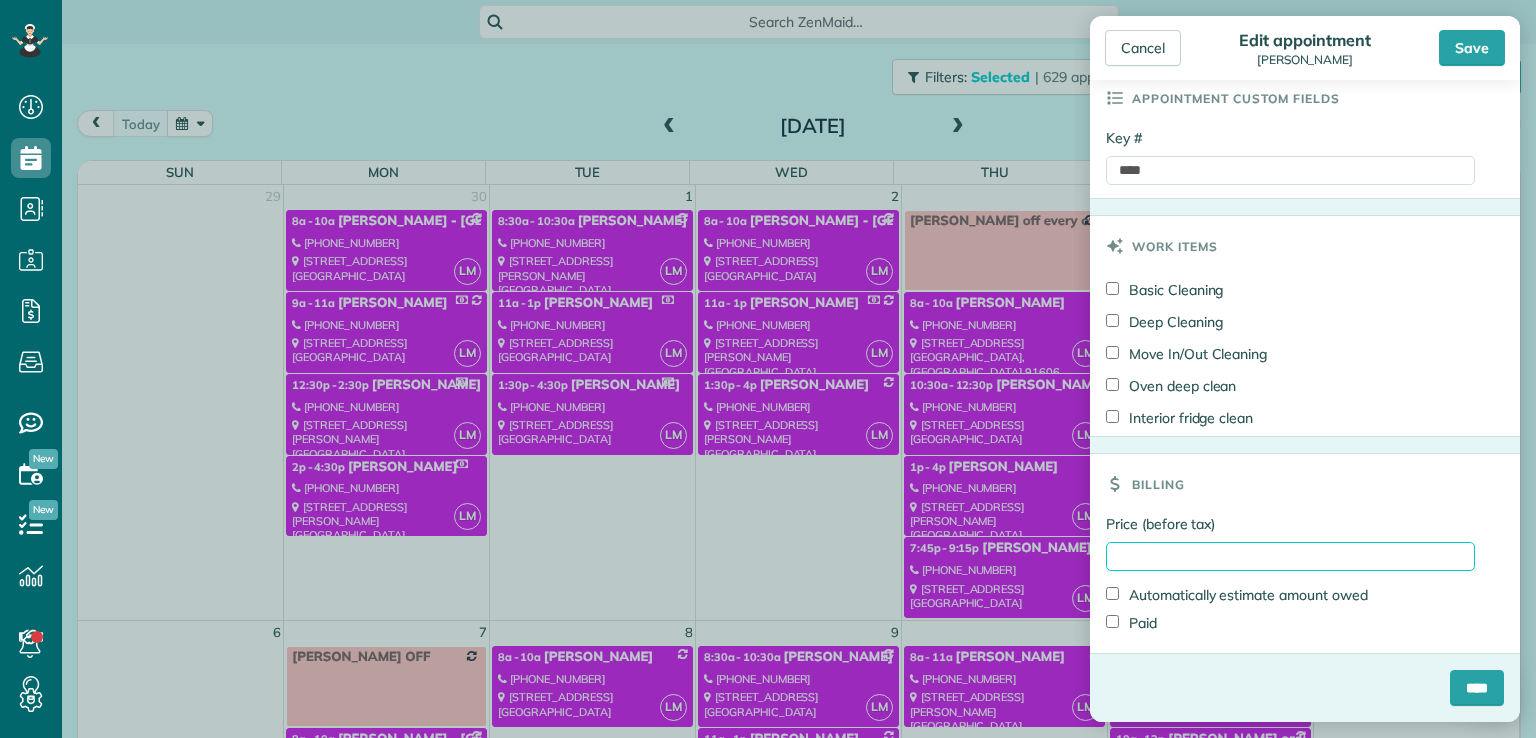 click on "Price (before tax)" at bounding box center (1290, 556) 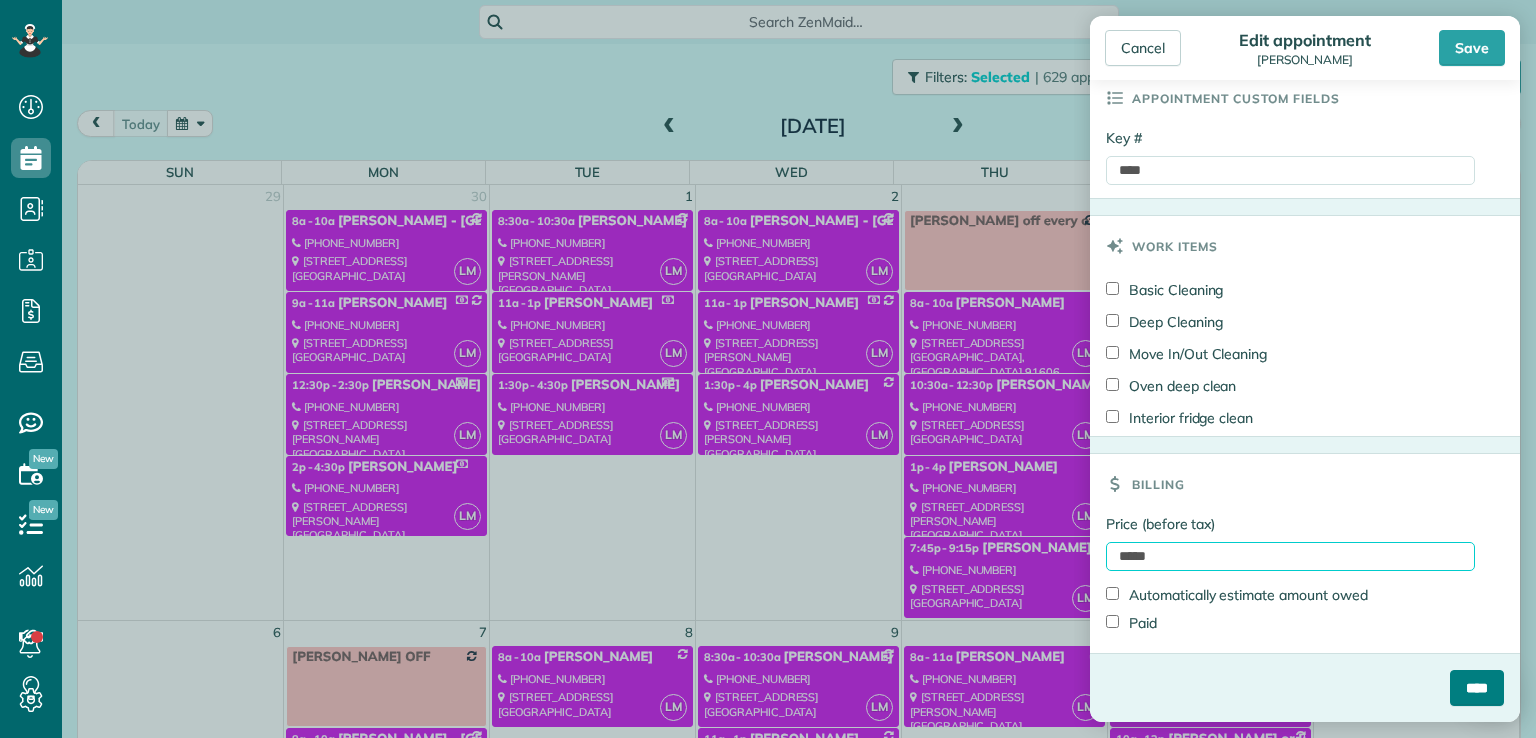 type on "*****" 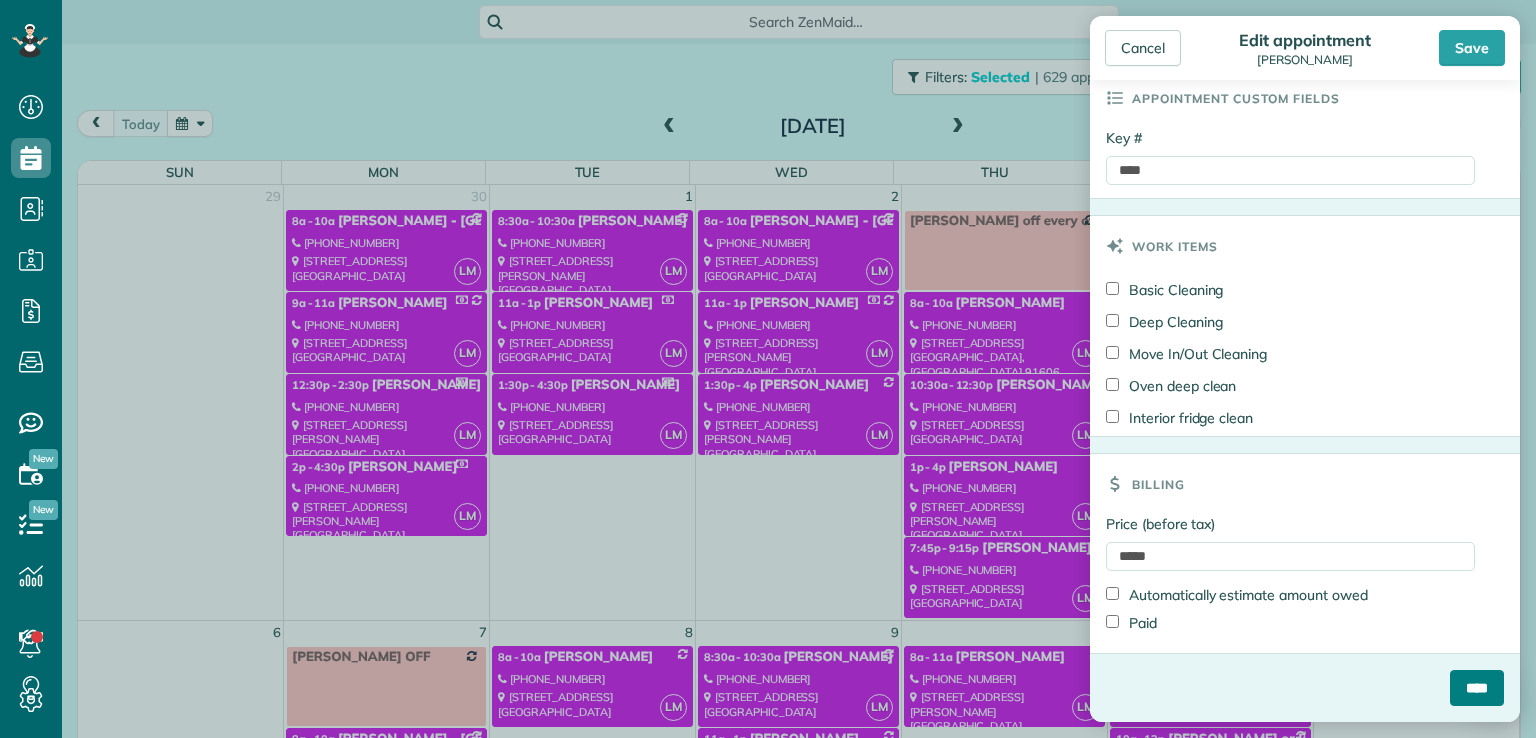 click on "****" at bounding box center [1477, 688] 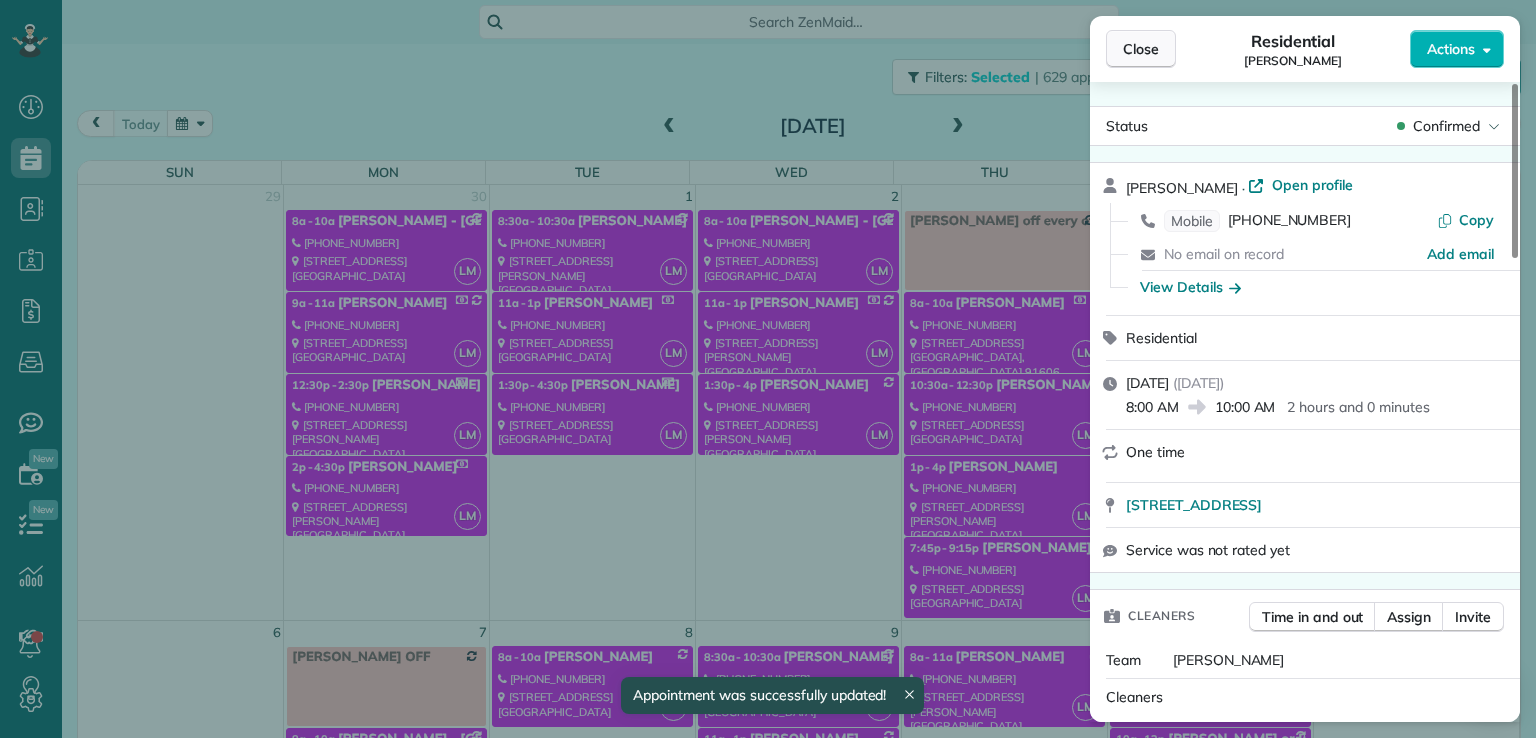 click on "Close" at bounding box center (1141, 49) 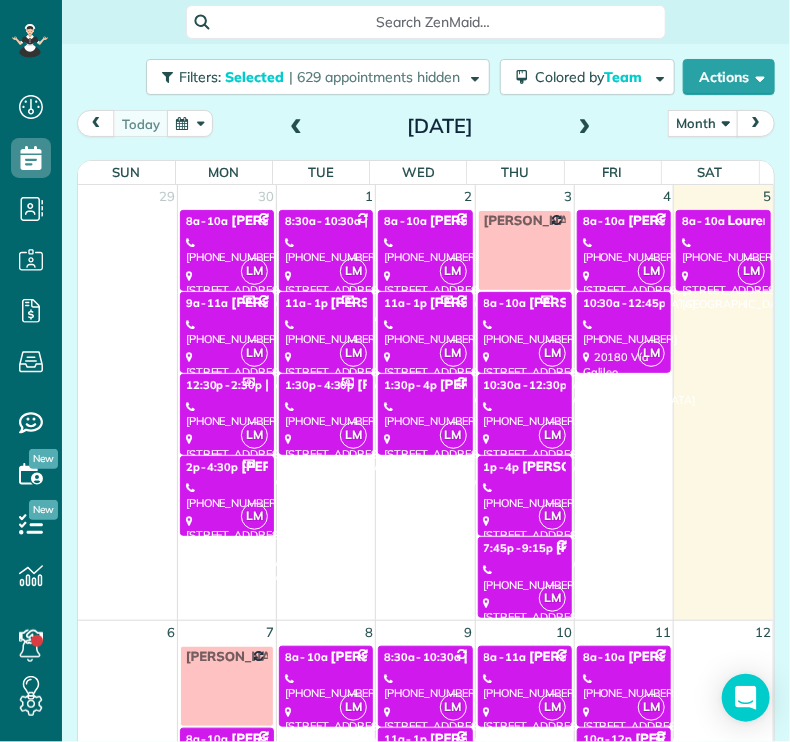 scroll, scrollTop: 741, scrollLeft: 61, axis: both 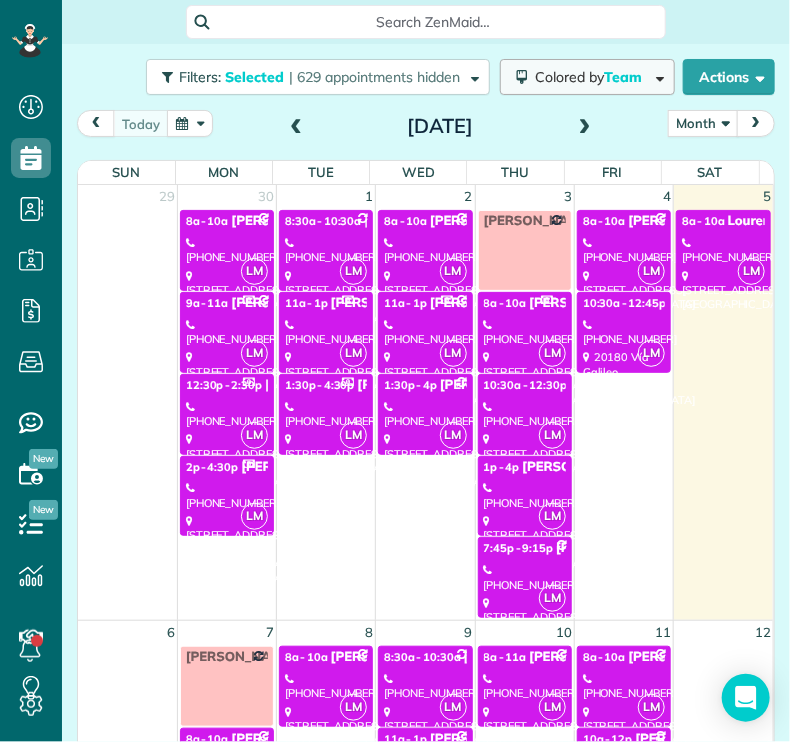 click on "Colored by  Team" at bounding box center [587, 77] 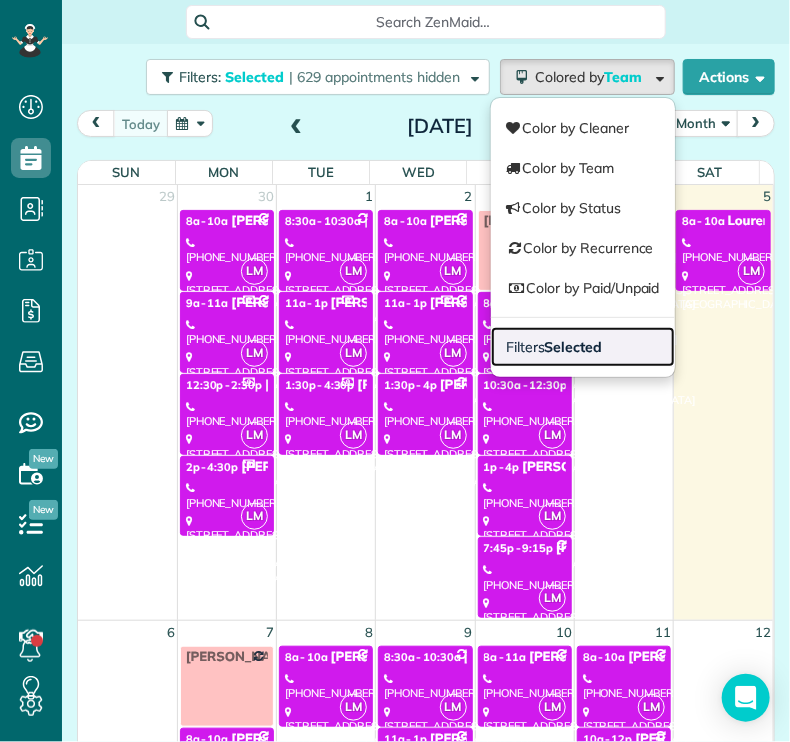 click on "Filters  Selected" at bounding box center (583, 347) 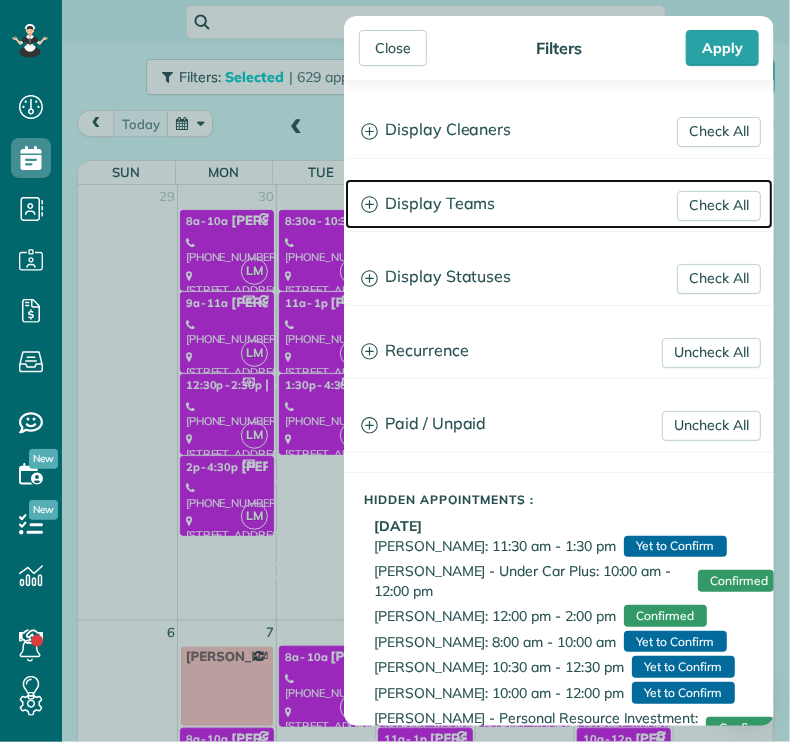 click on "Display Teams" at bounding box center [559, 204] 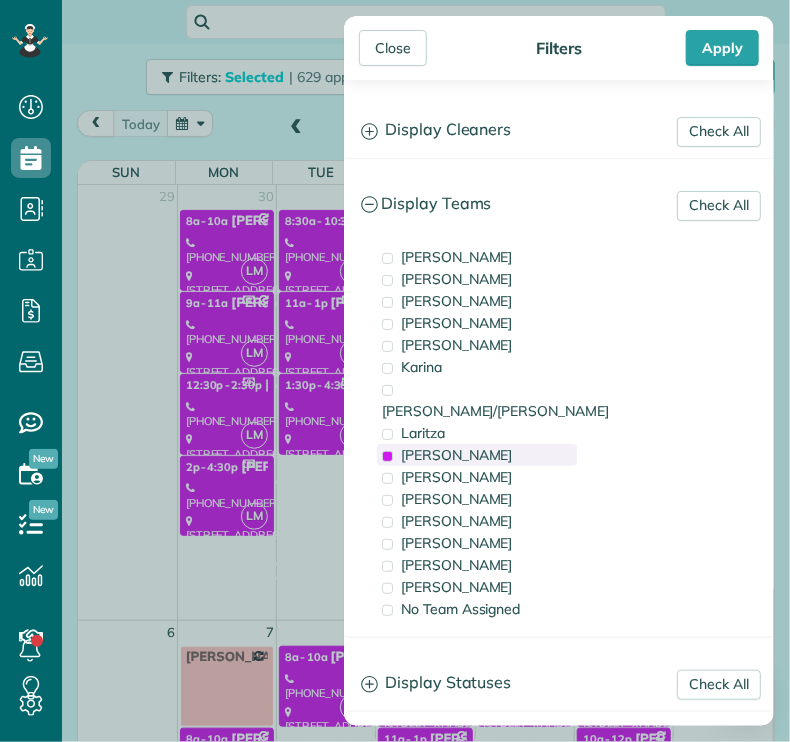 click on "[PERSON_NAME]" at bounding box center (457, 455) 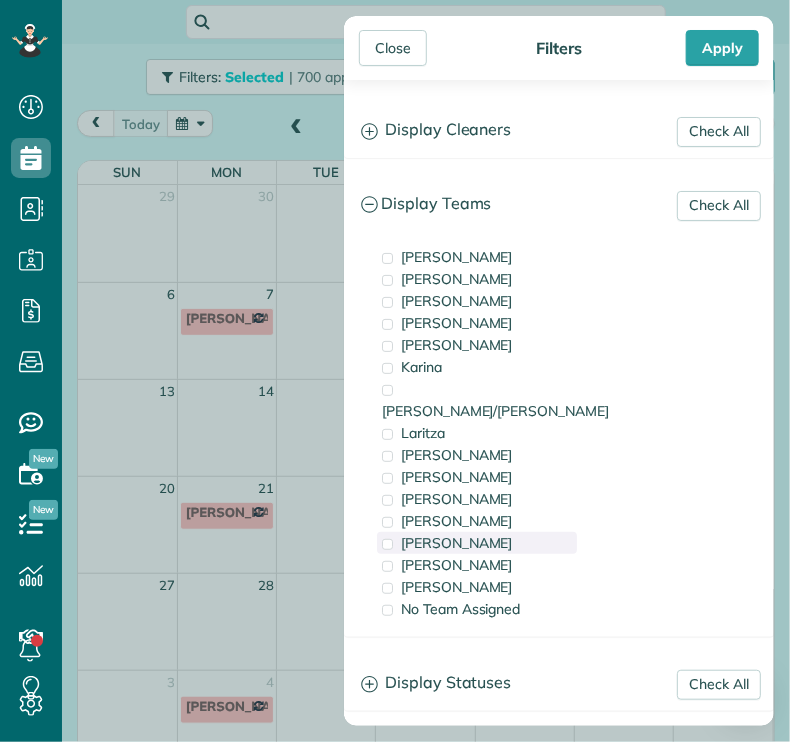 click on "[PERSON_NAME]" at bounding box center [457, 543] 